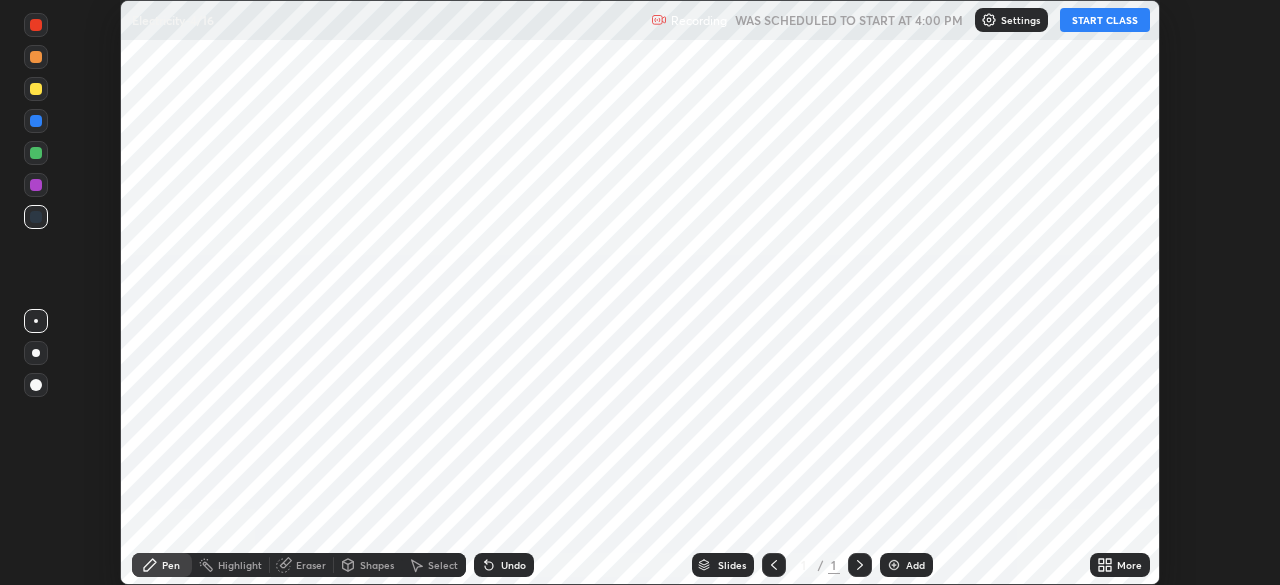 scroll, scrollTop: 0, scrollLeft: 0, axis: both 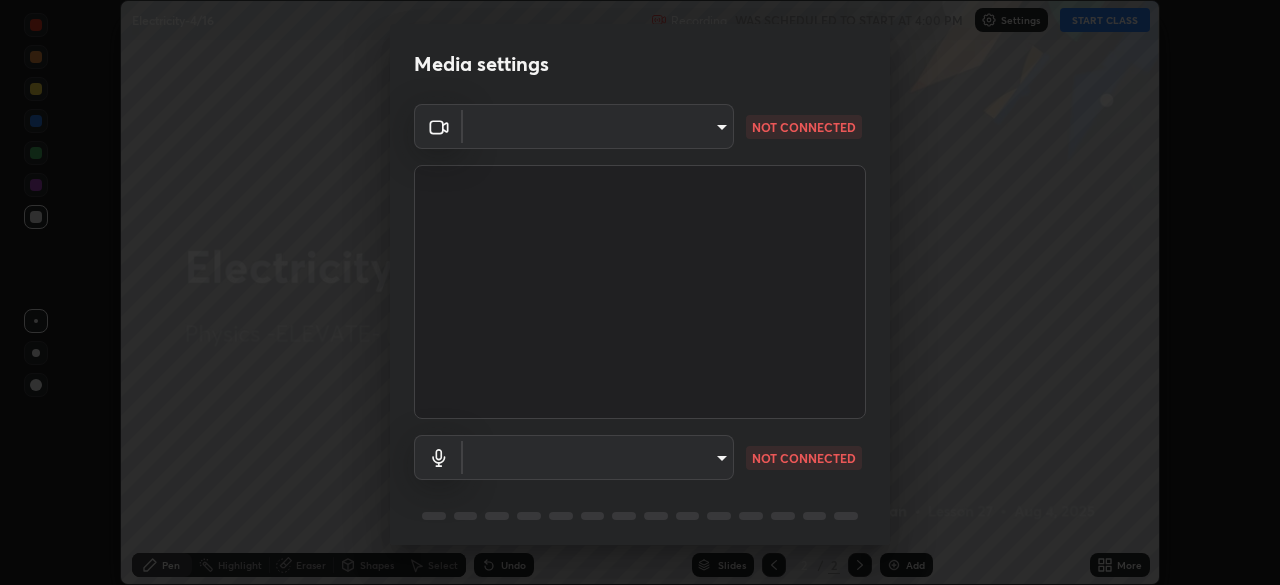 type on "548a44a52523d2997e35a3c13491b16d14ec2e678e88aab68fdaa9d4bfa060c5" 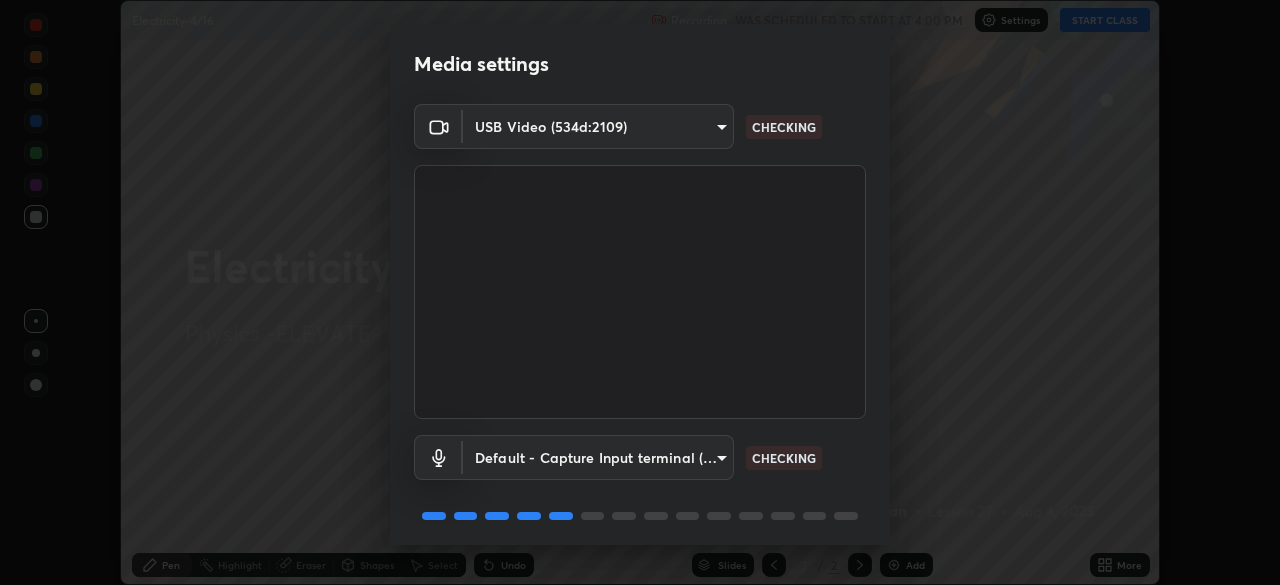 scroll, scrollTop: 71, scrollLeft: 0, axis: vertical 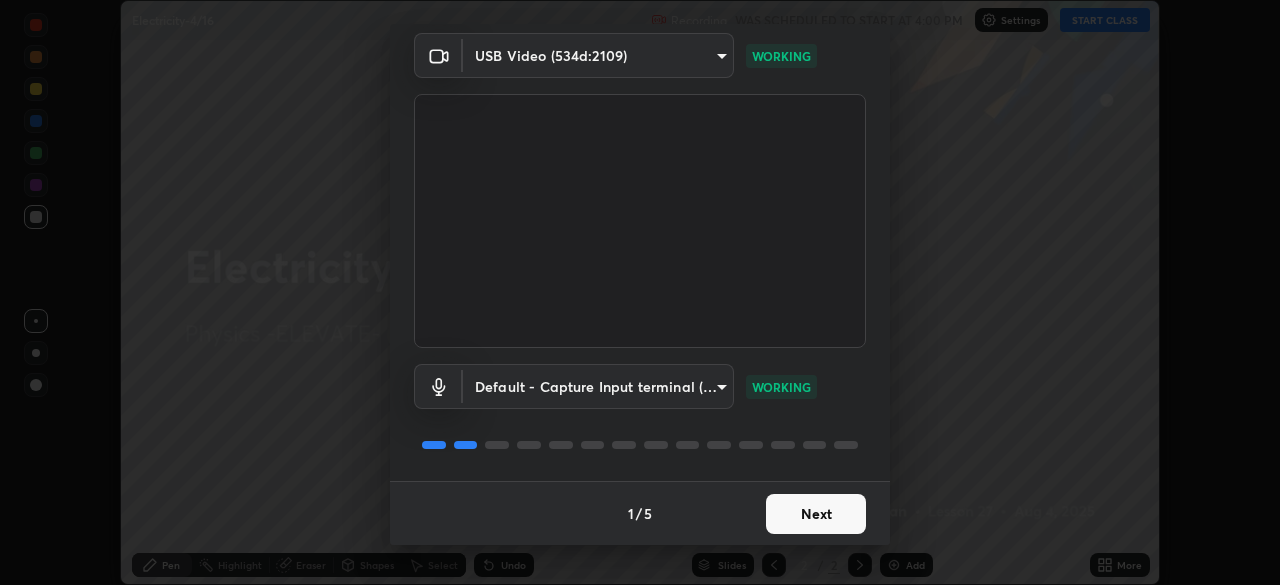 click on "Next" at bounding box center (816, 514) 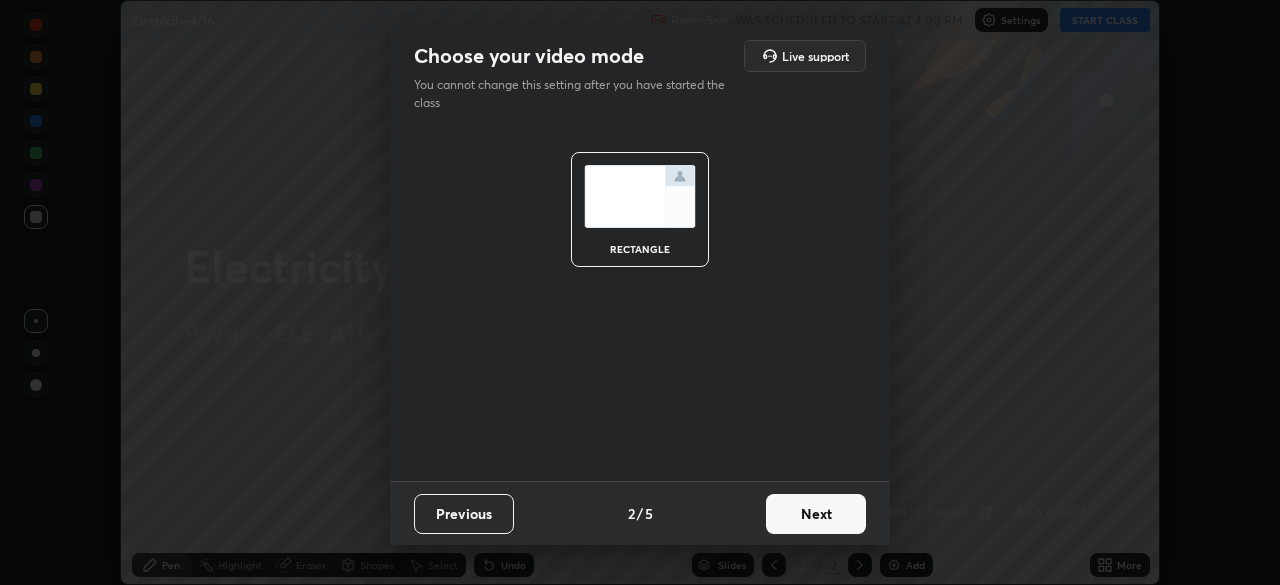 scroll, scrollTop: 0, scrollLeft: 0, axis: both 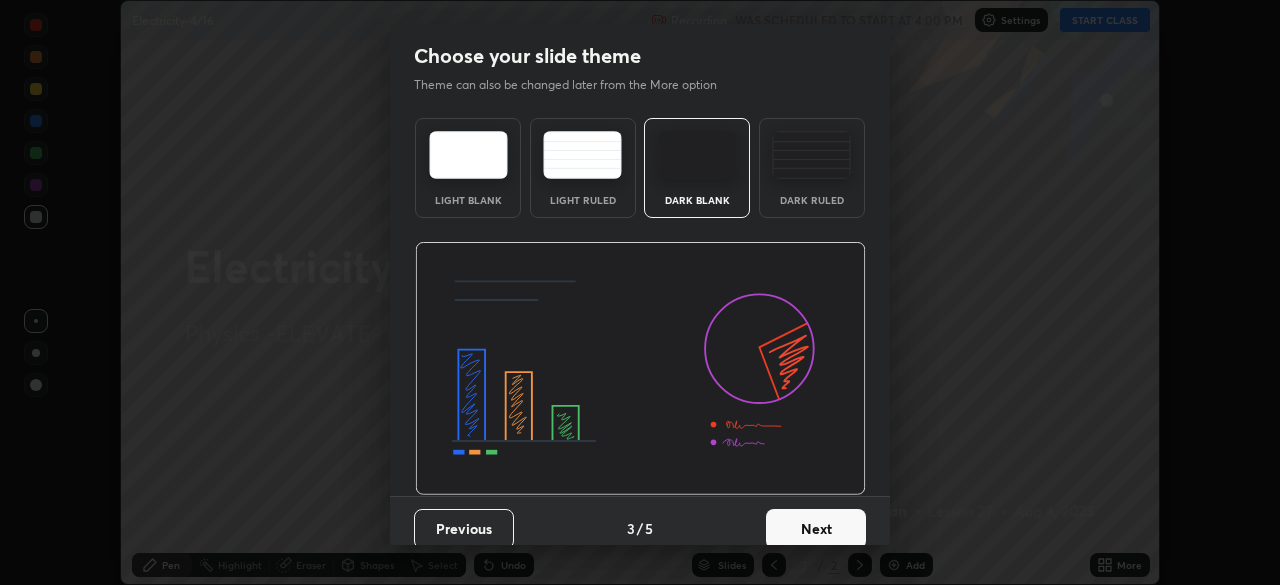 click on "Next" at bounding box center (816, 529) 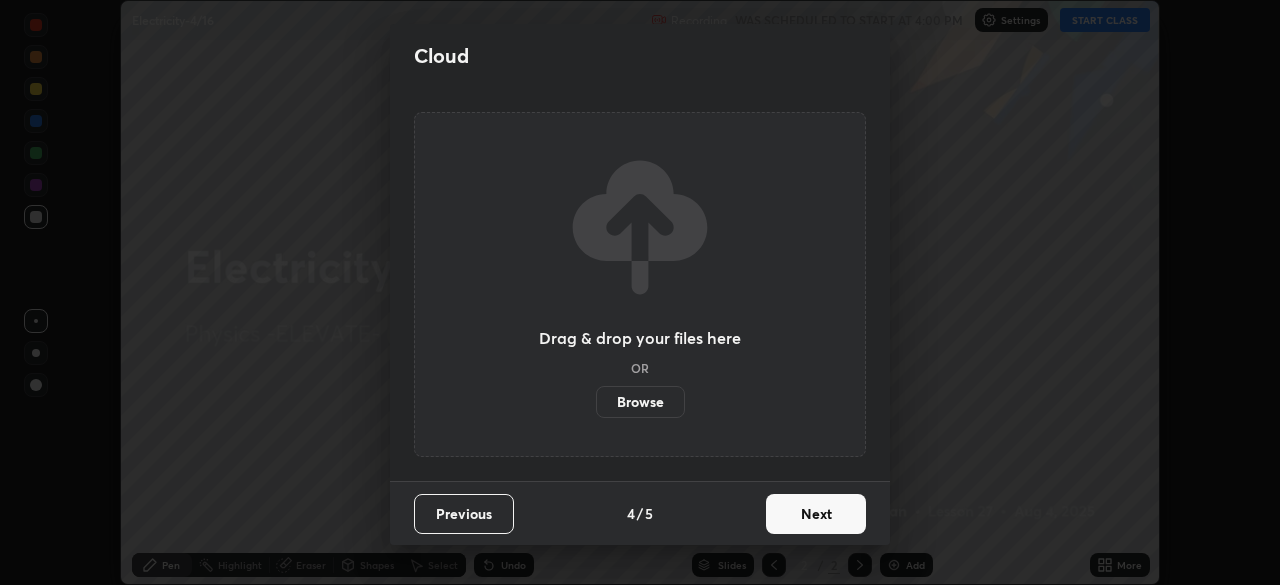 click on "Next" at bounding box center (816, 514) 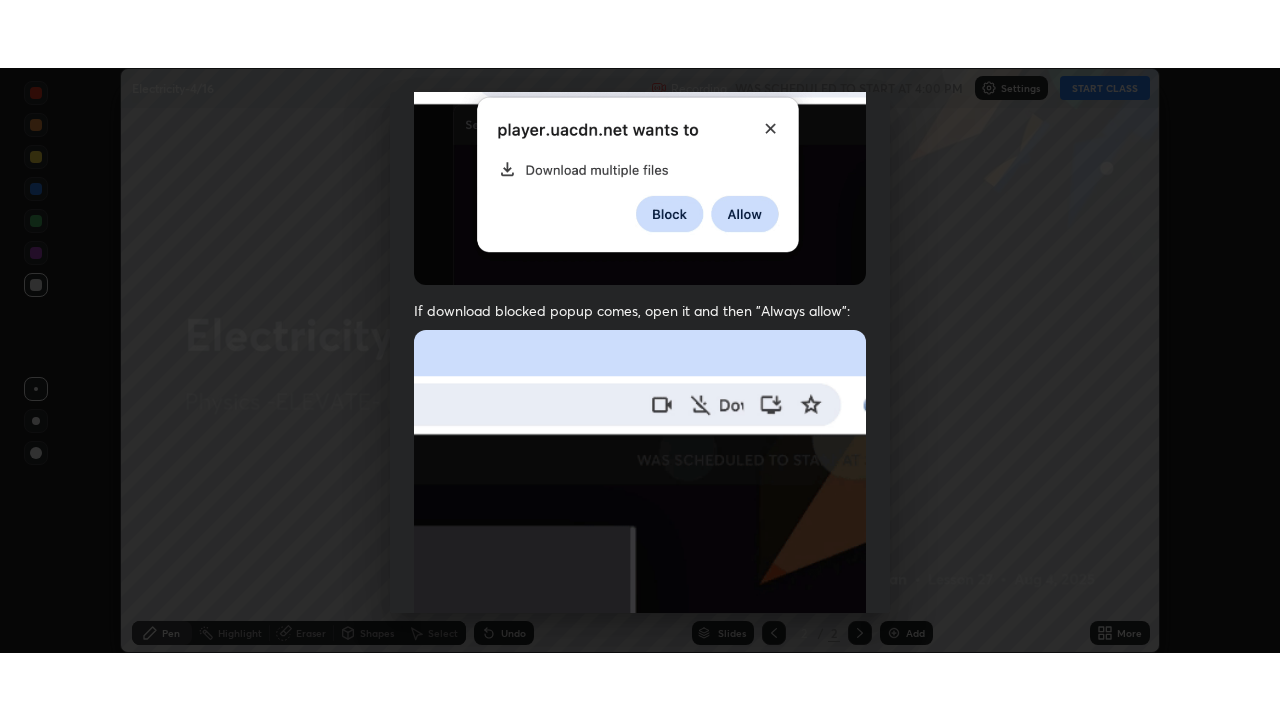 scroll, scrollTop: 479, scrollLeft: 0, axis: vertical 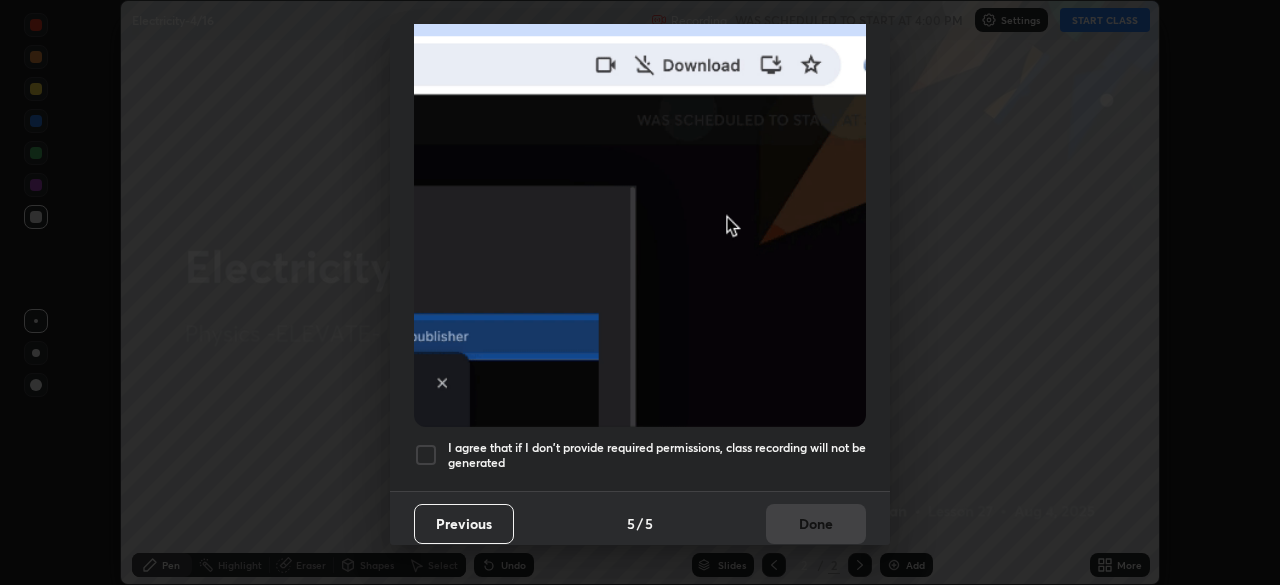 click at bounding box center (426, 455) 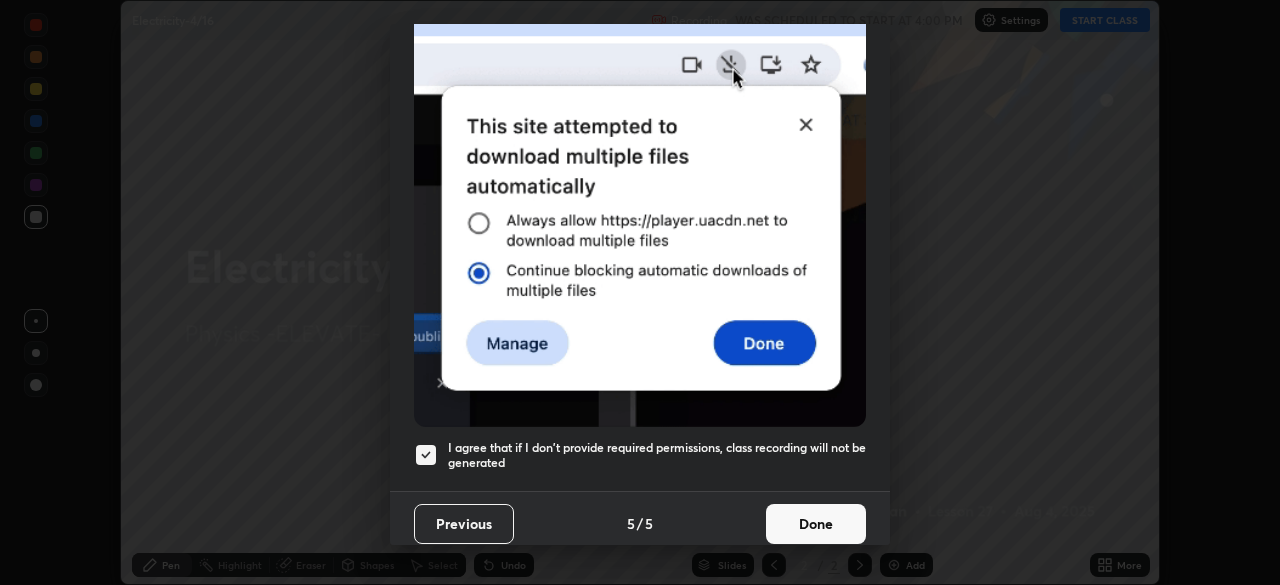 click on "Done" at bounding box center [816, 524] 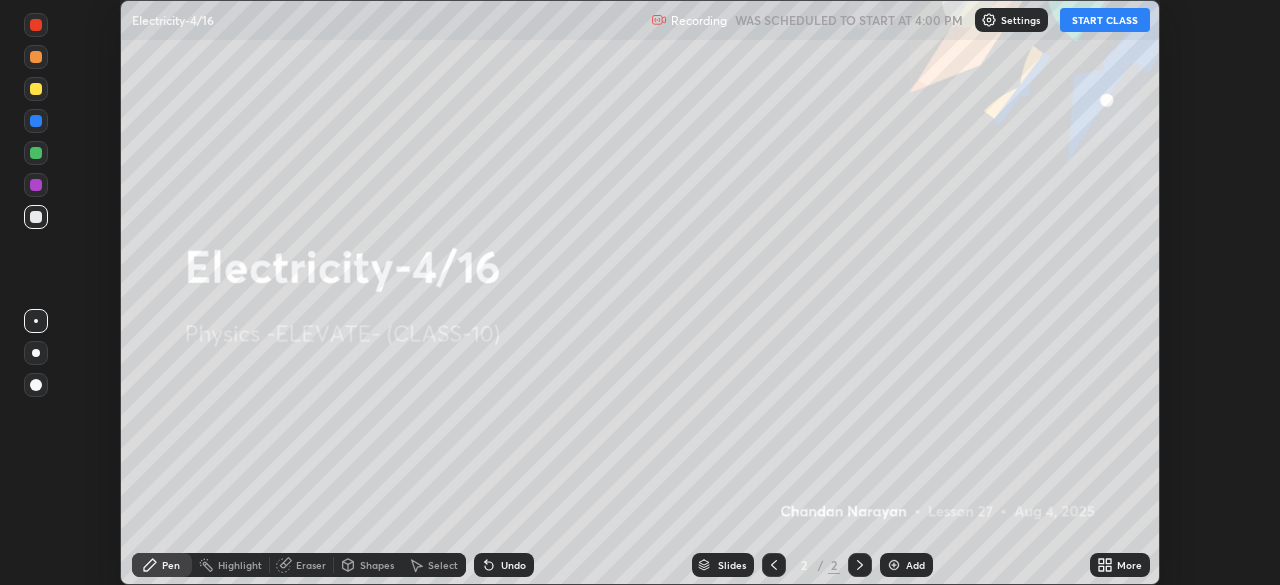 click on "More" at bounding box center [1129, 565] 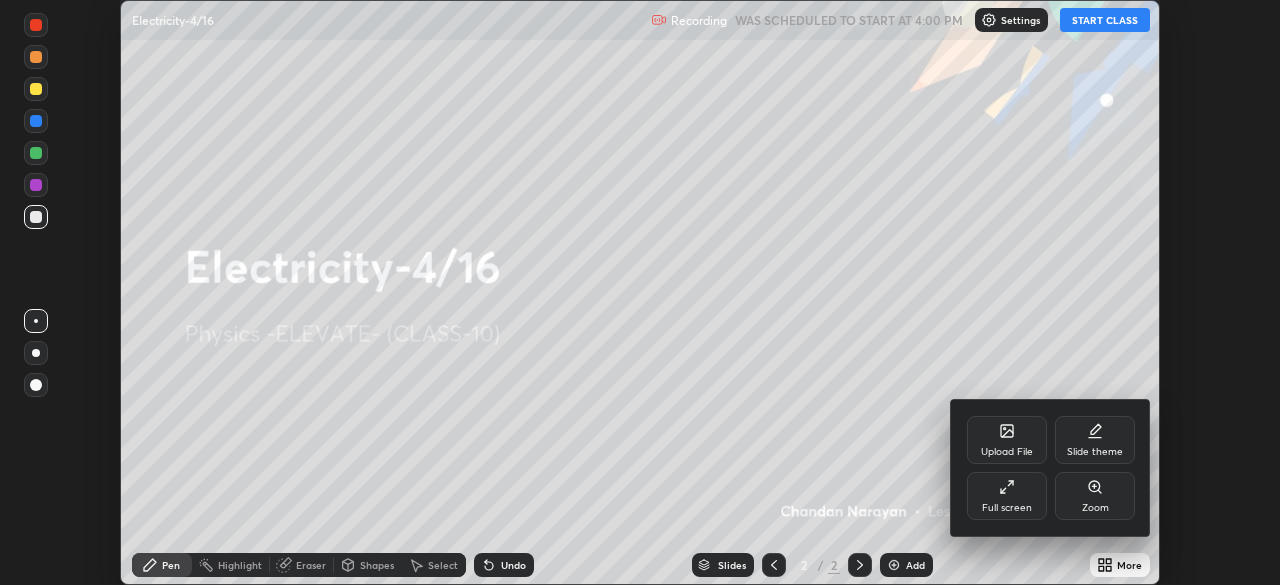 click on "Full screen" at bounding box center (1007, 496) 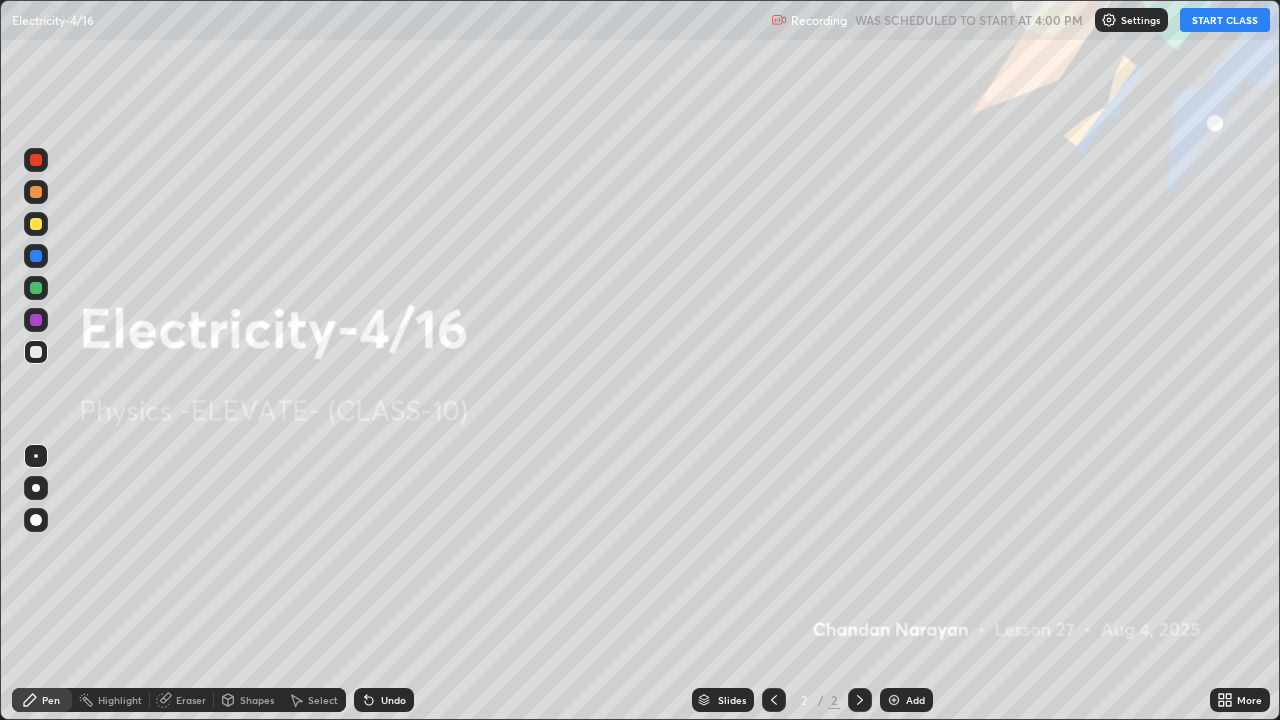 scroll, scrollTop: 99280, scrollLeft: 98720, axis: both 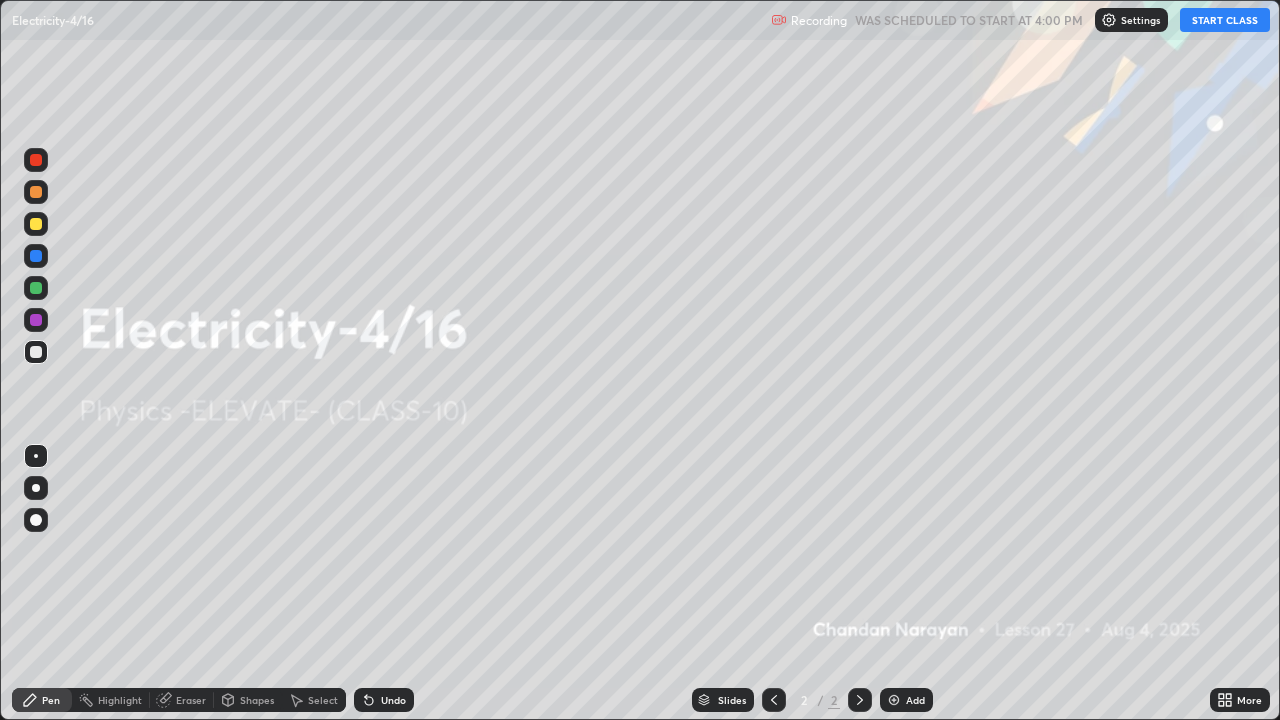 click on "START CLASS" at bounding box center (1225, 20) 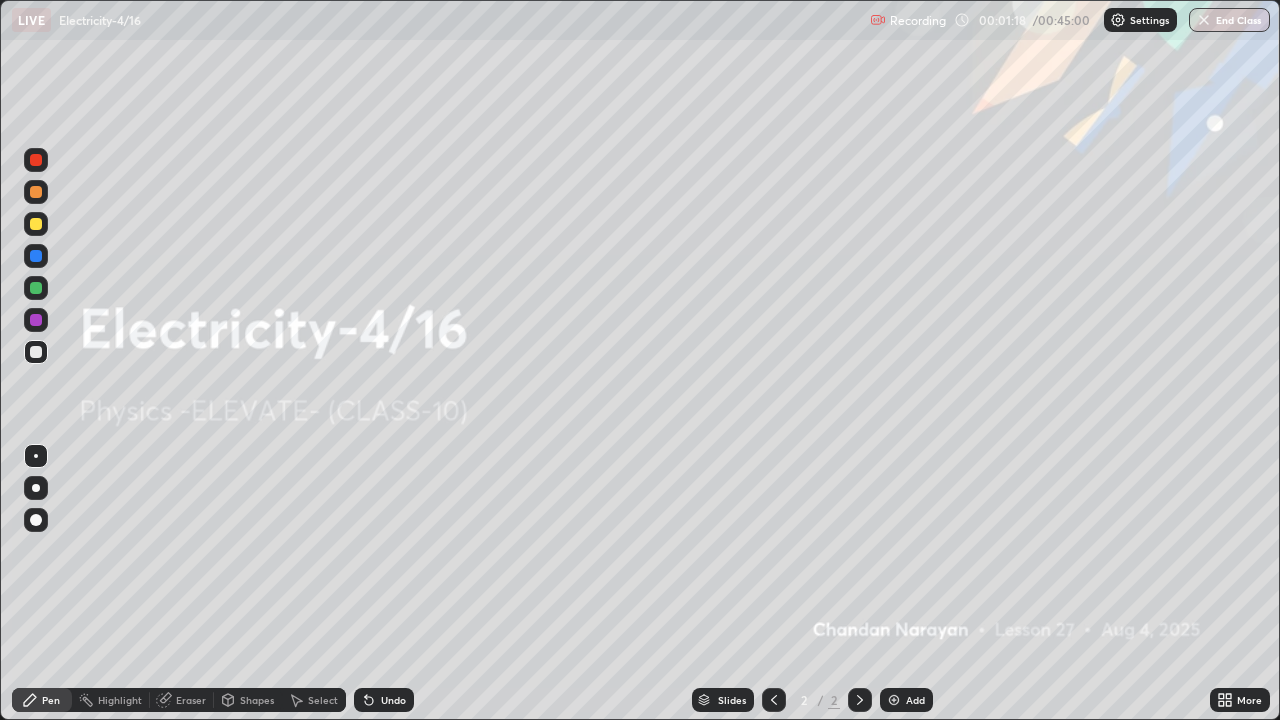 click at bounding box center (894, 700) 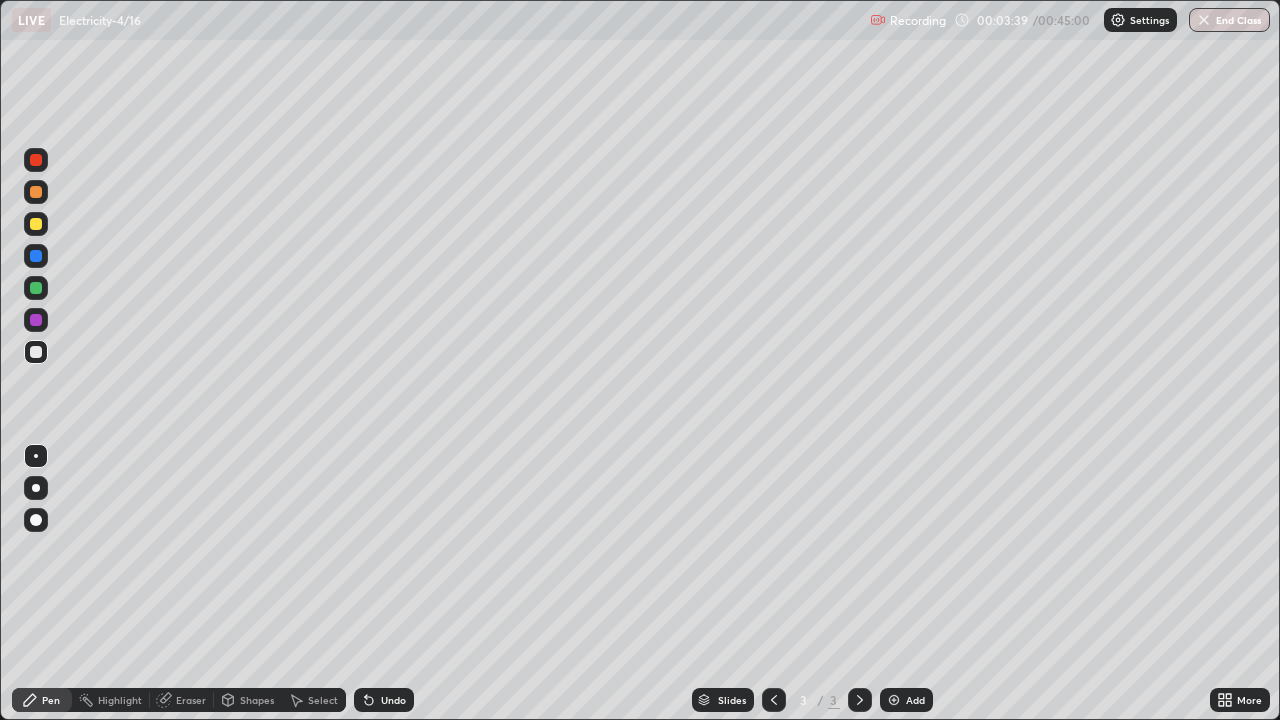 click at bounding box center (36, 160) 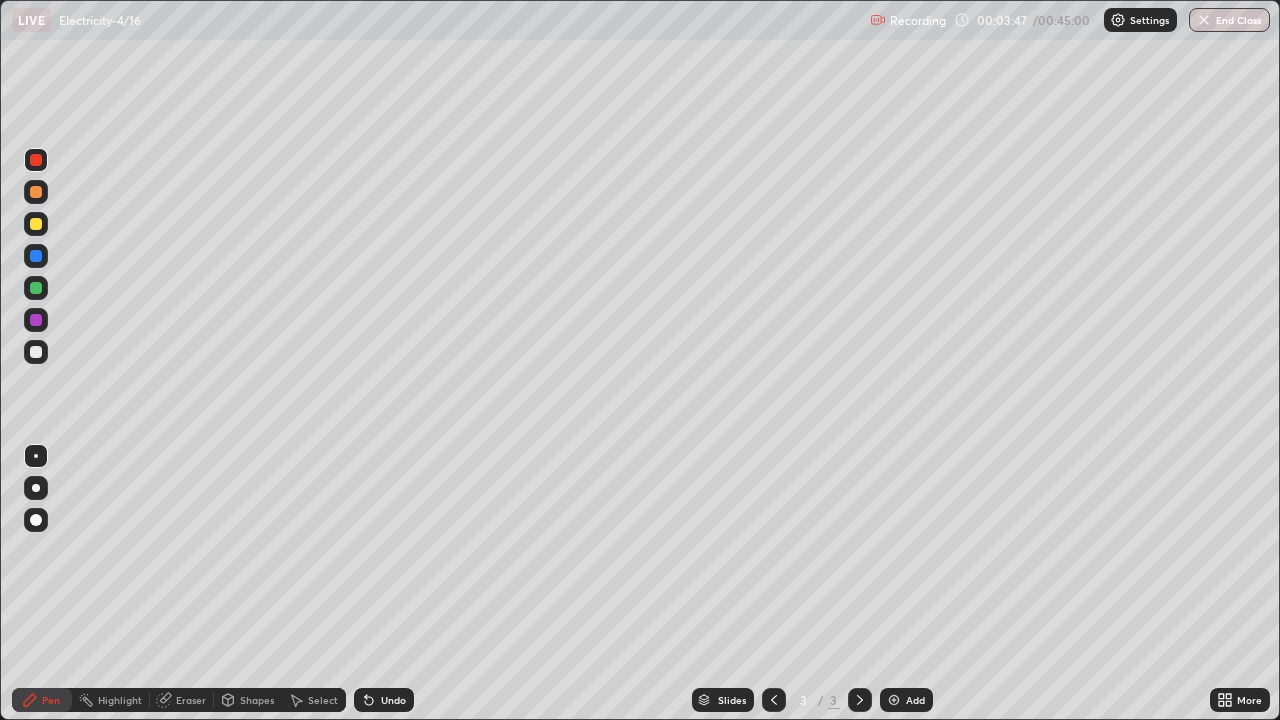 click at bounding box center [36, 352] 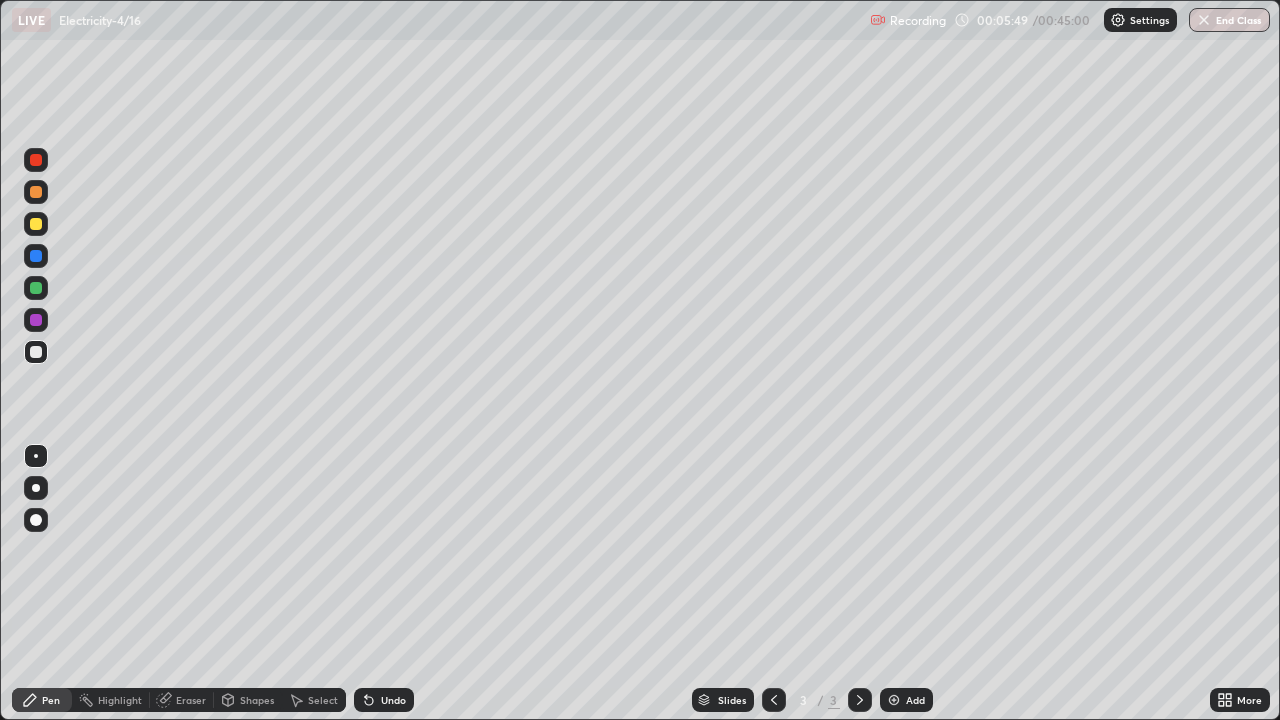 click at bounding box center (36, 160) 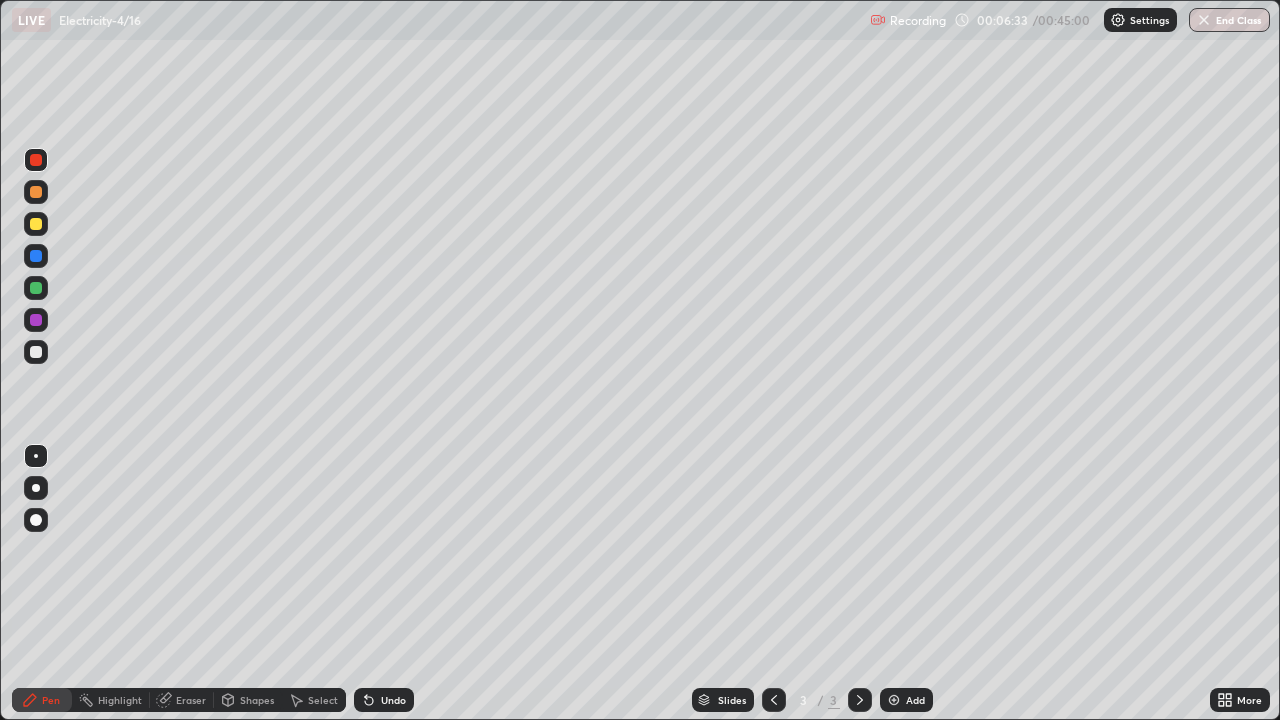 click at bounding box center (36, 352) 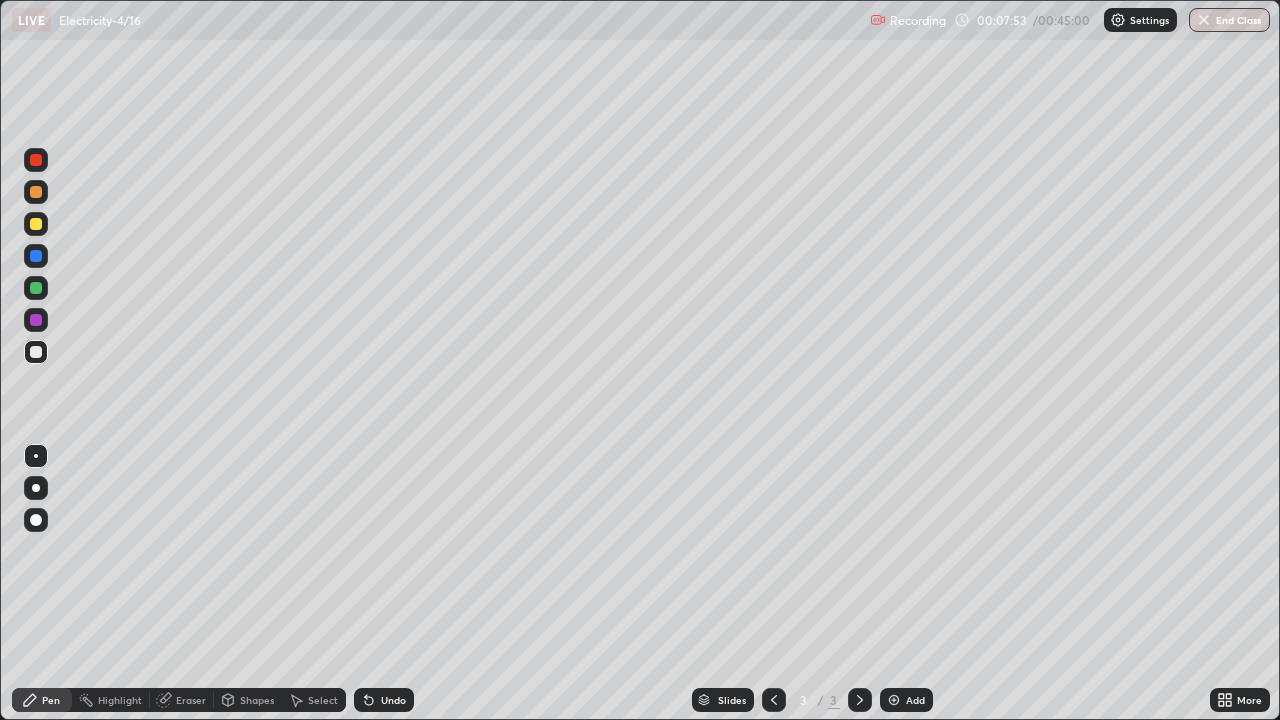 click at bounding box center [36, 160] 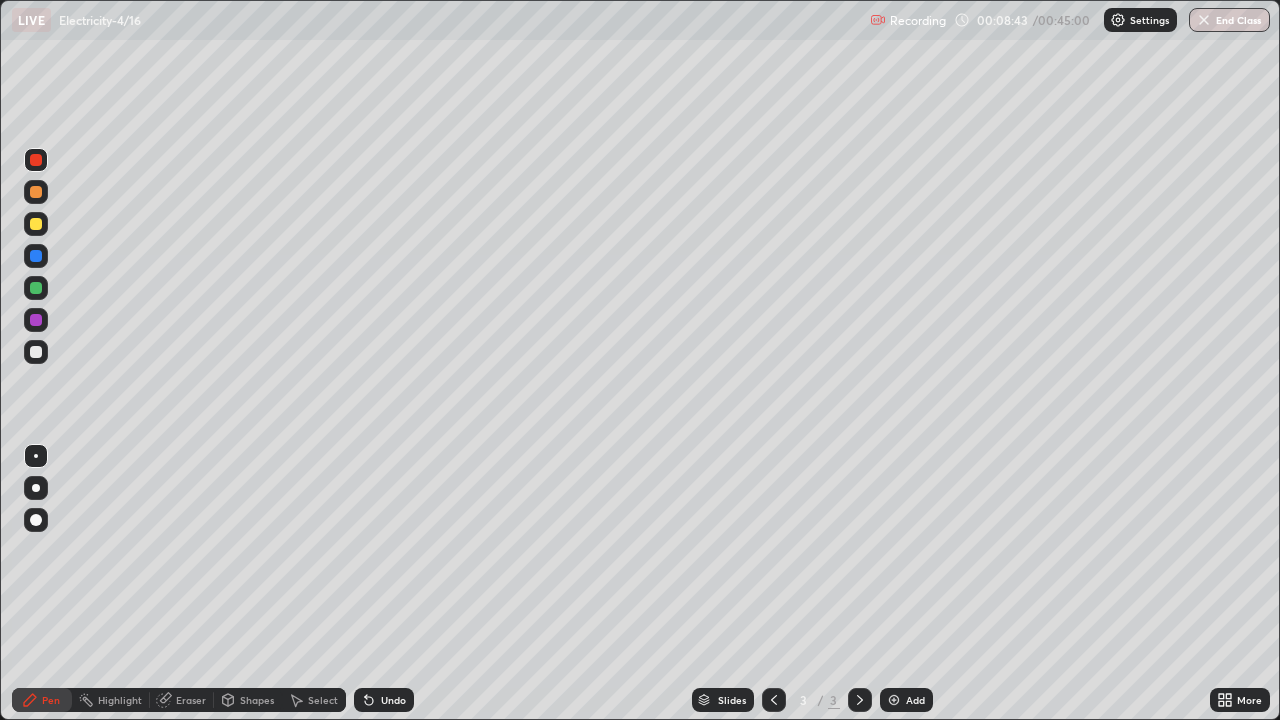 click at bounding box center [36, 352] 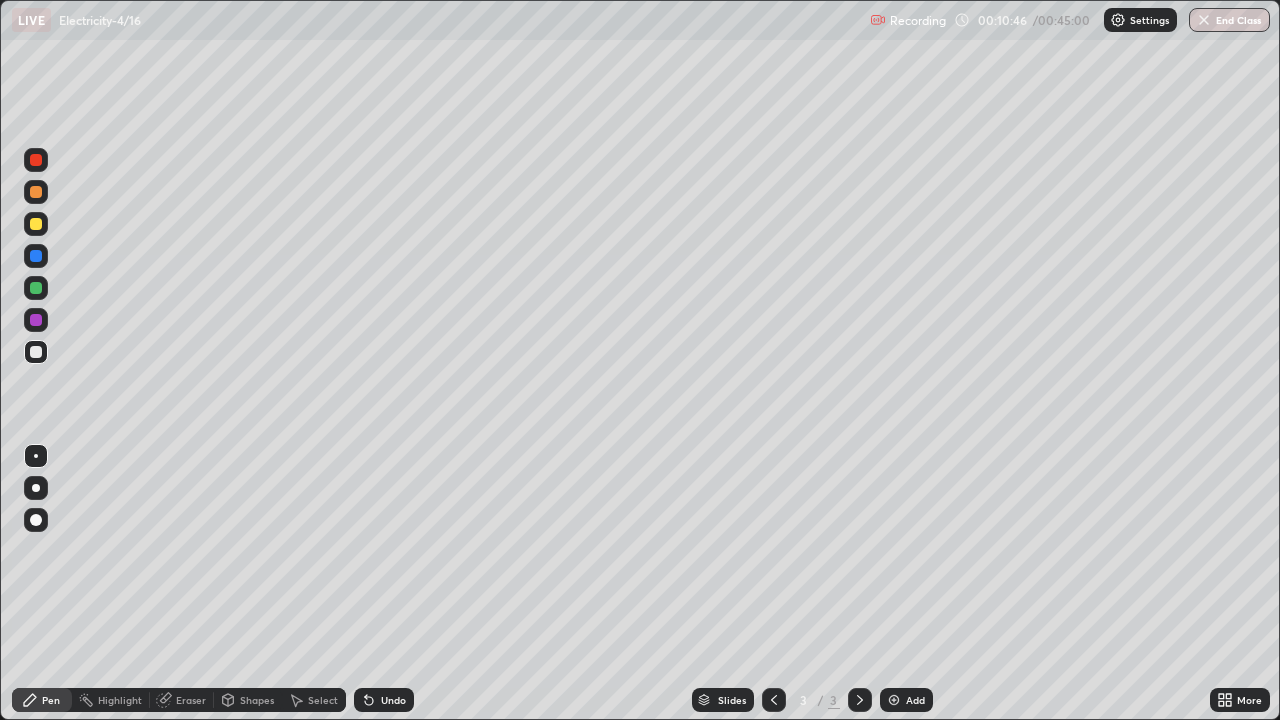 click on "Add" at bounding box center (906, 700) 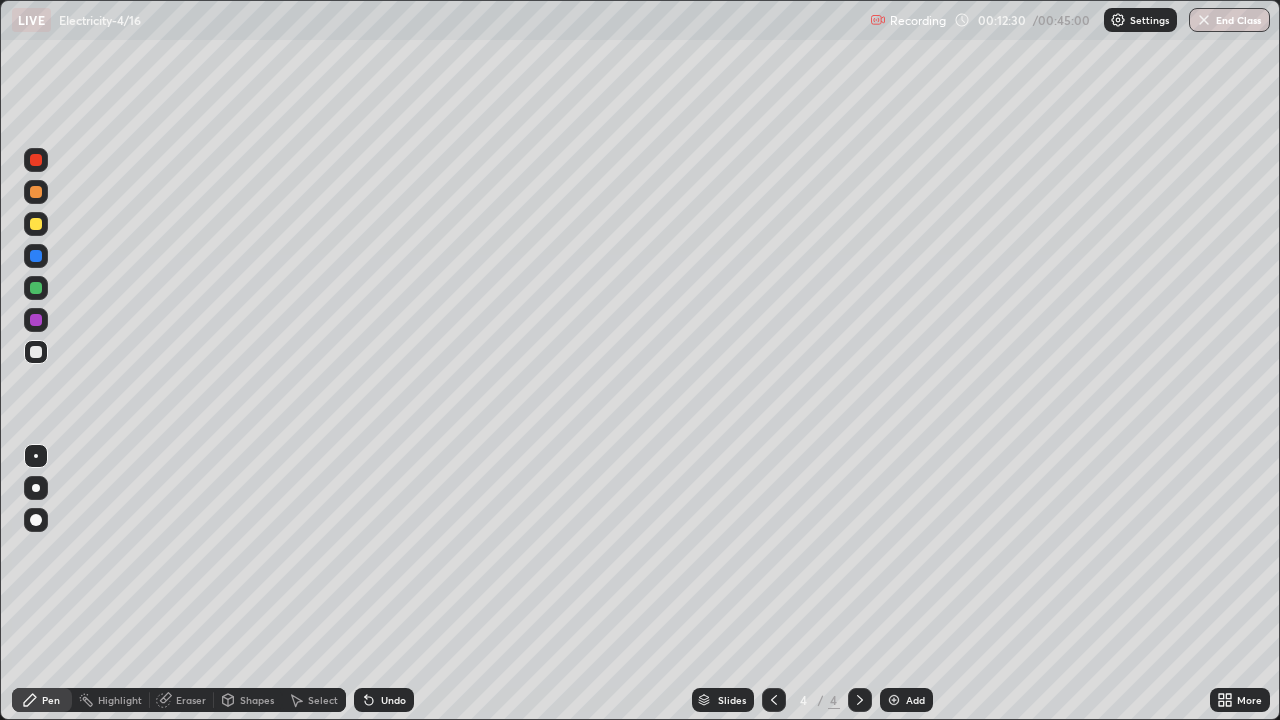 click on "Eraser" at bounding box center [191, 700] 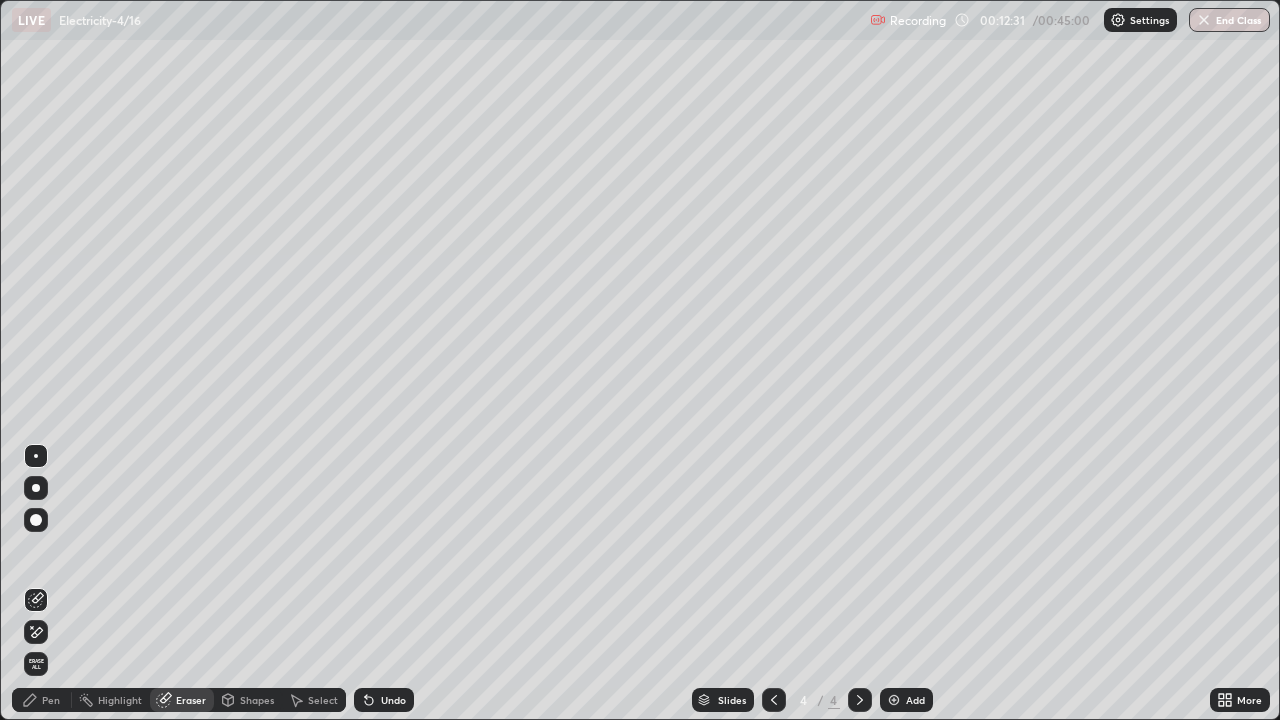 click on "Pen" at bounding box center [51, 700] 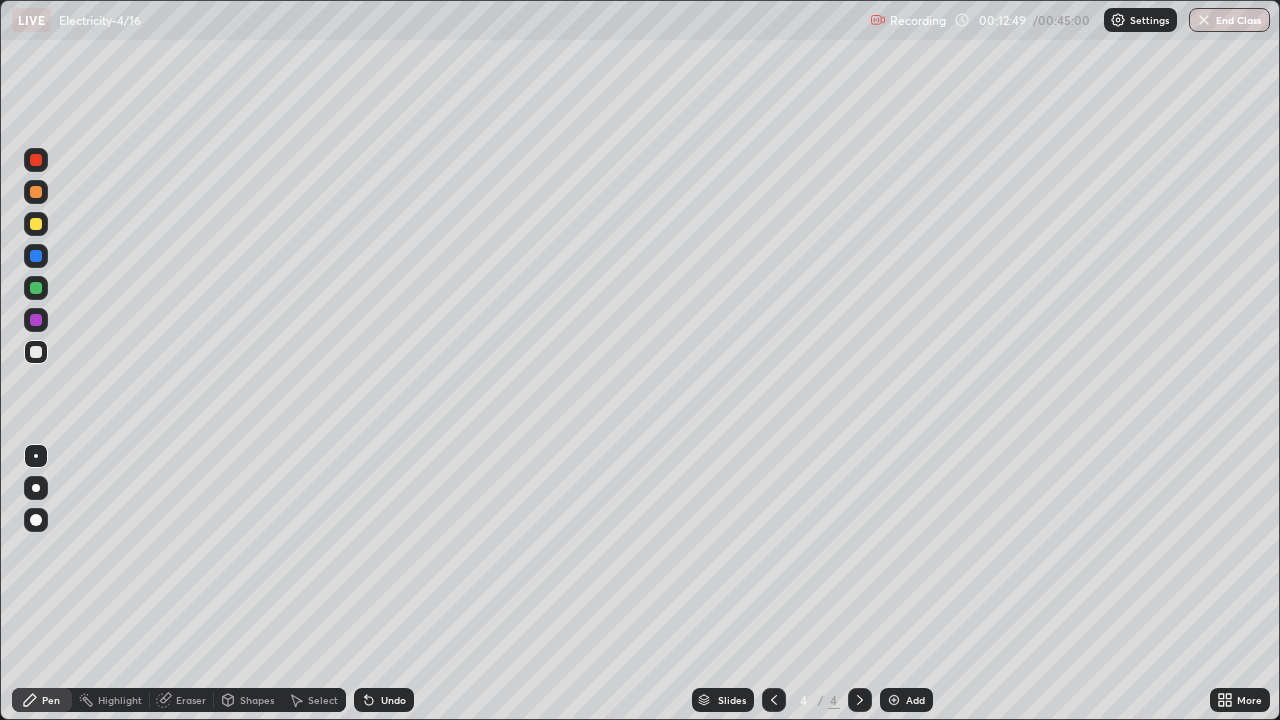 click 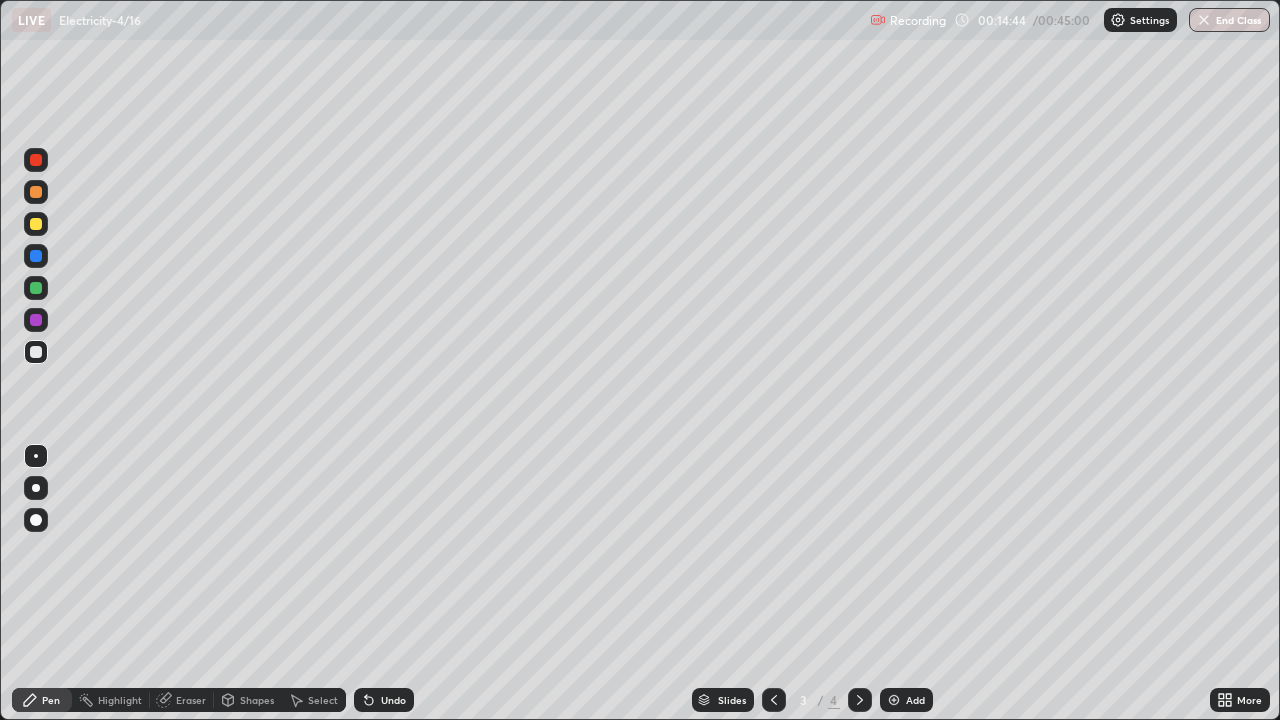 click at bounding box center [36, 224] 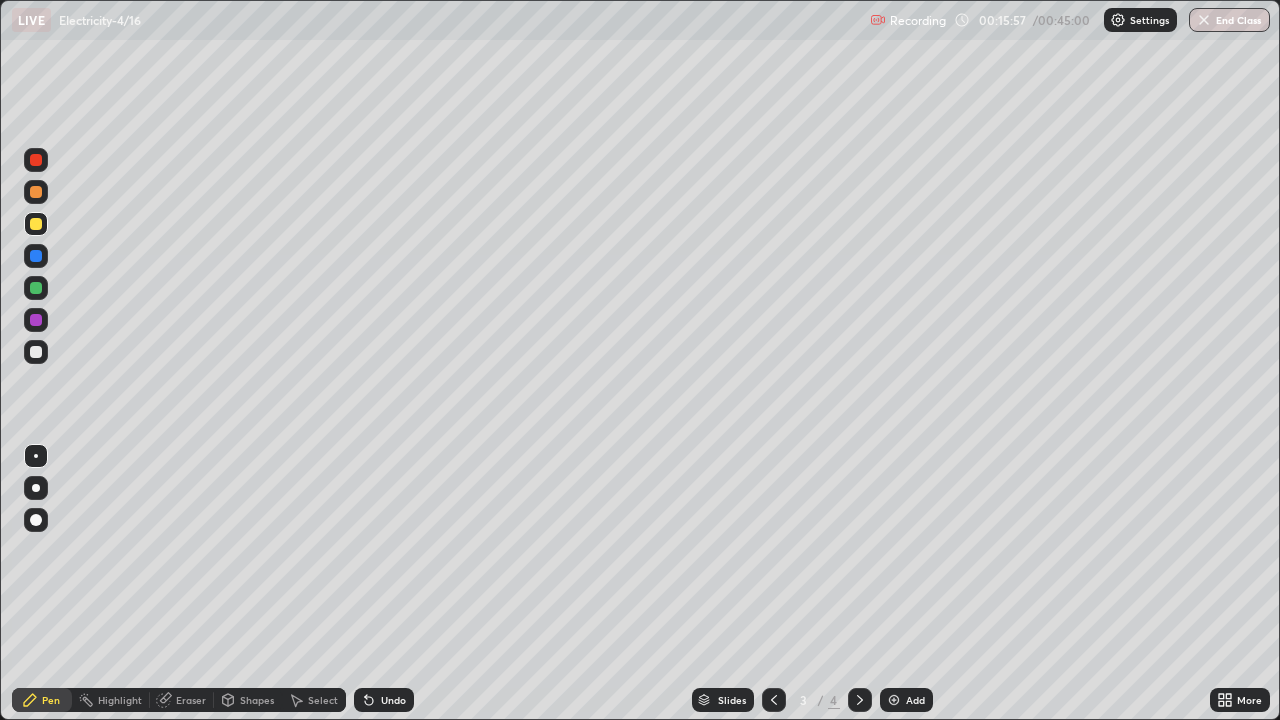 click on "Undo" at bounding box center (384, 700) 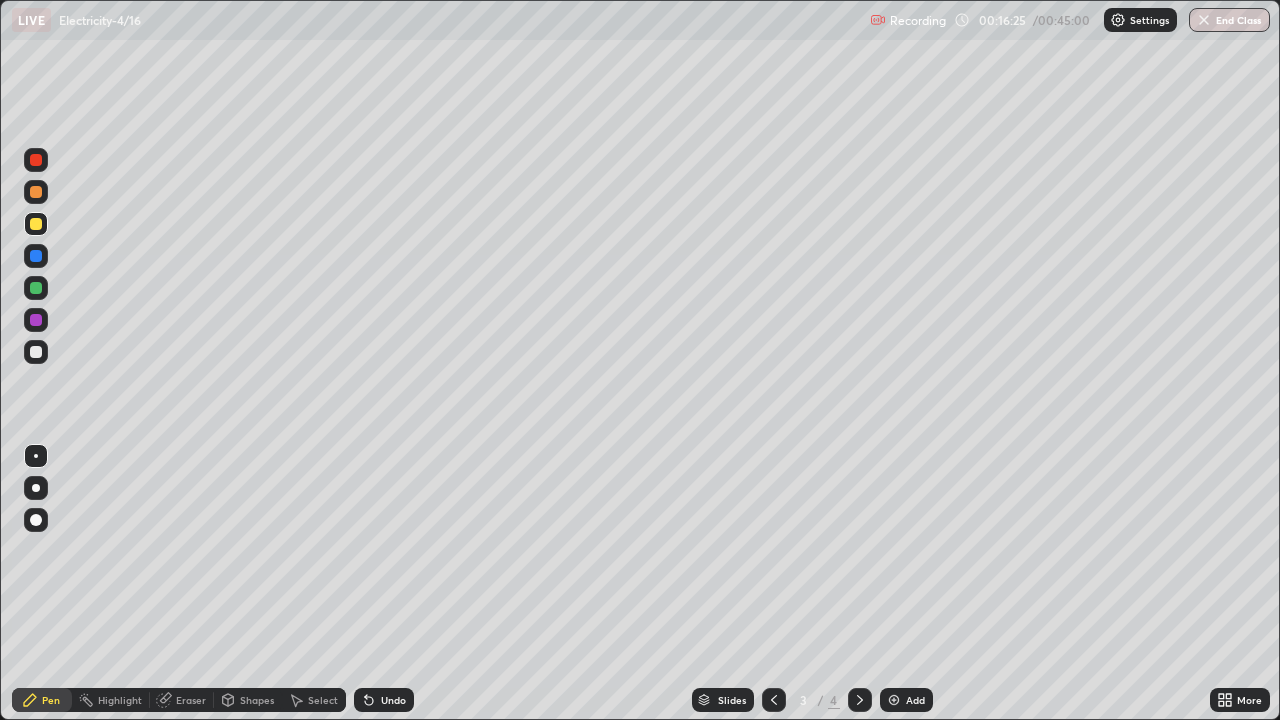 click on "Add" at bounding box center [915, 700] 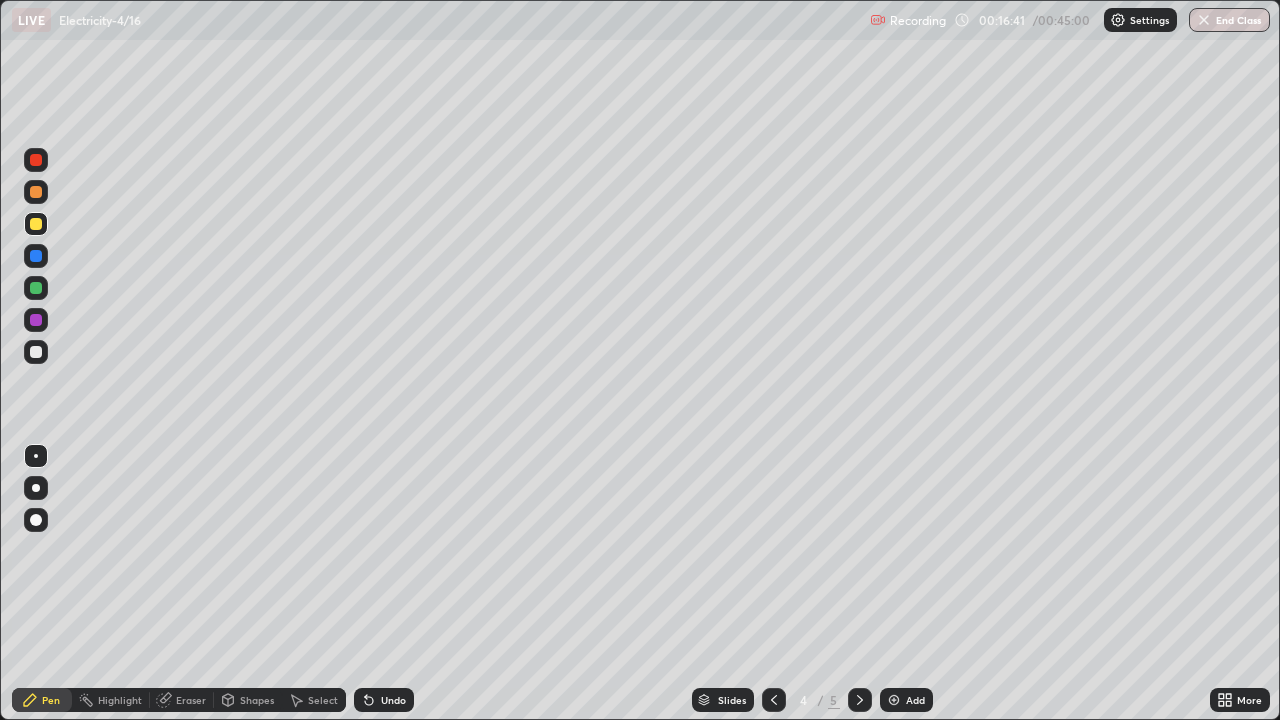 click at bounding box center (36, 352) 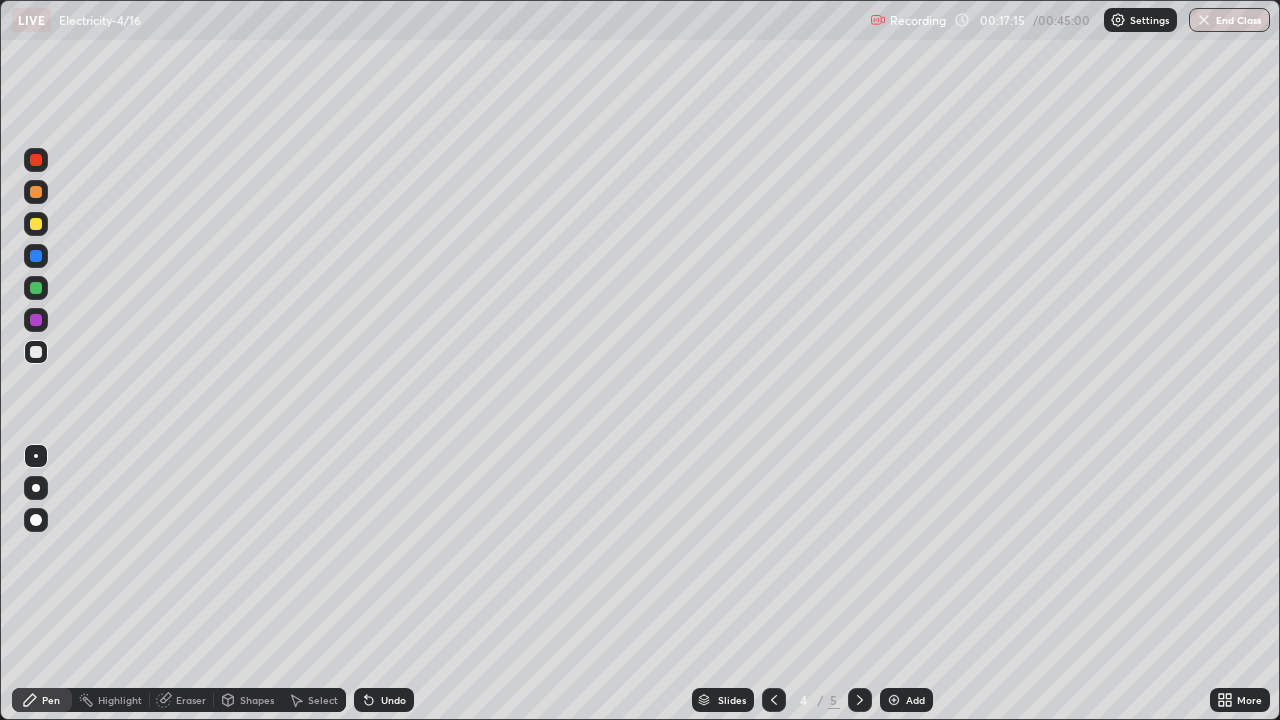 click at bounding box center (36, 224) 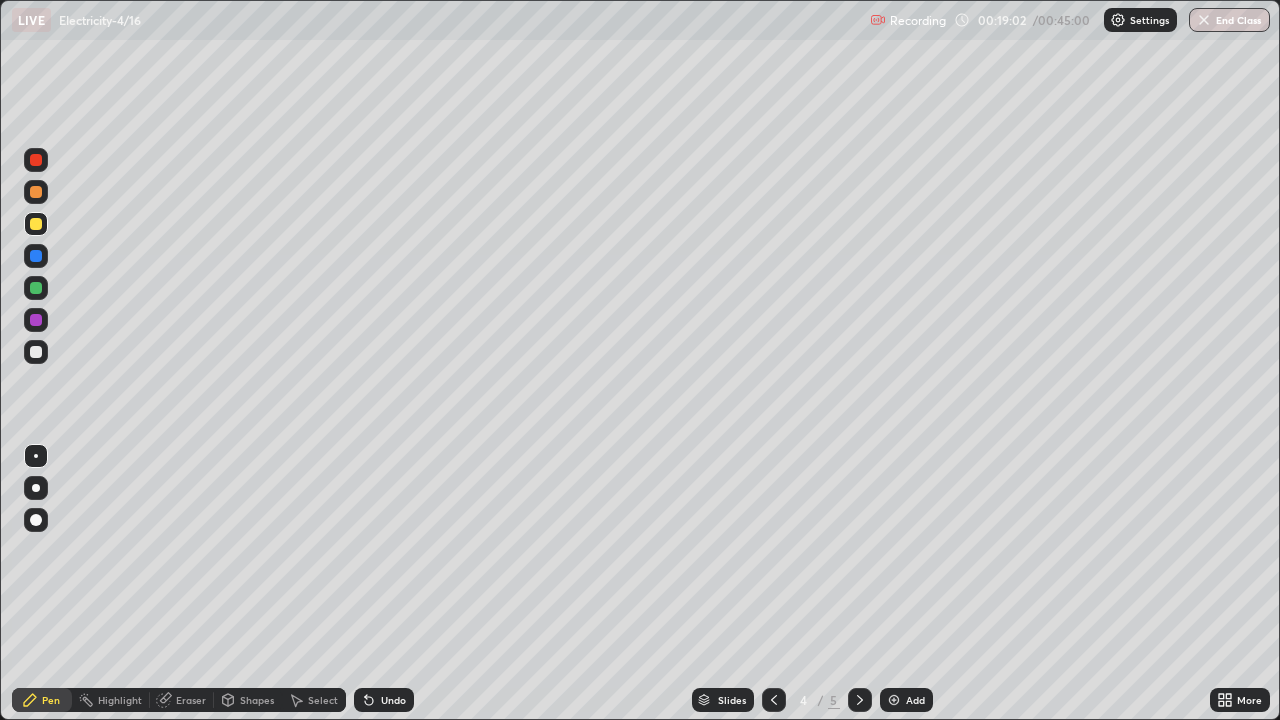 click at bounding box center [36, 224] 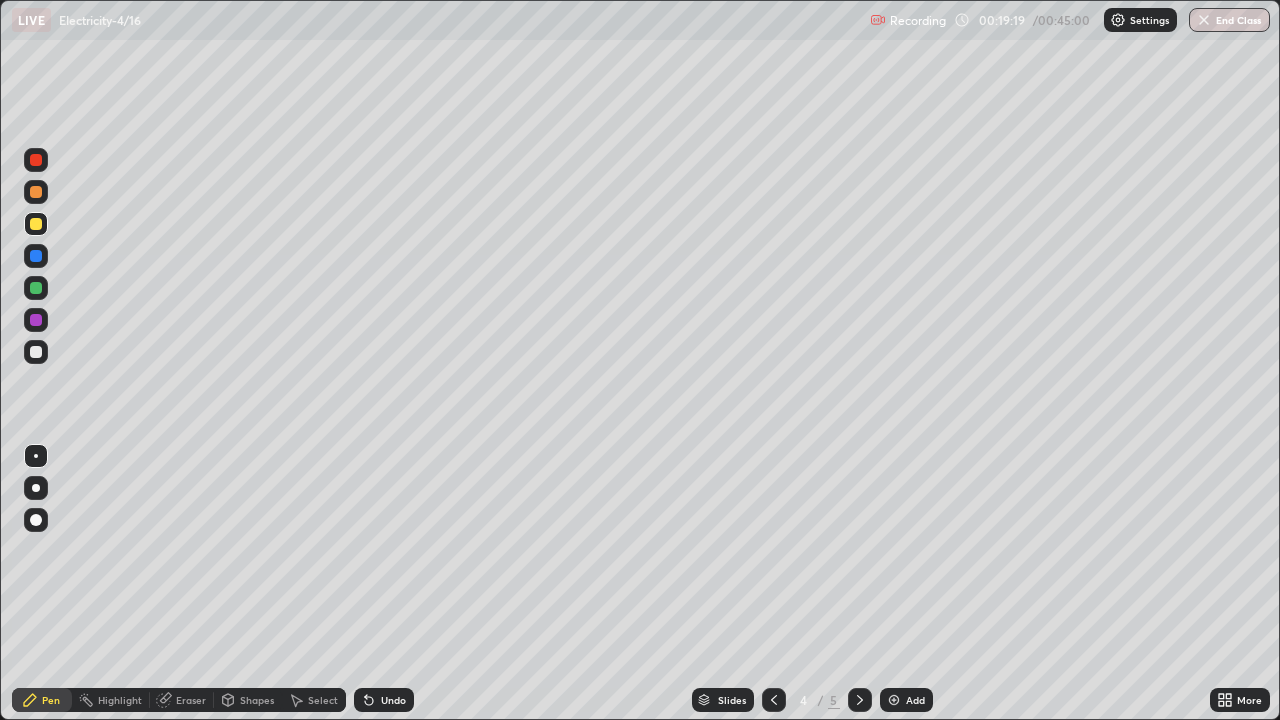click on "Eraser" at bounding box center [191, 700] 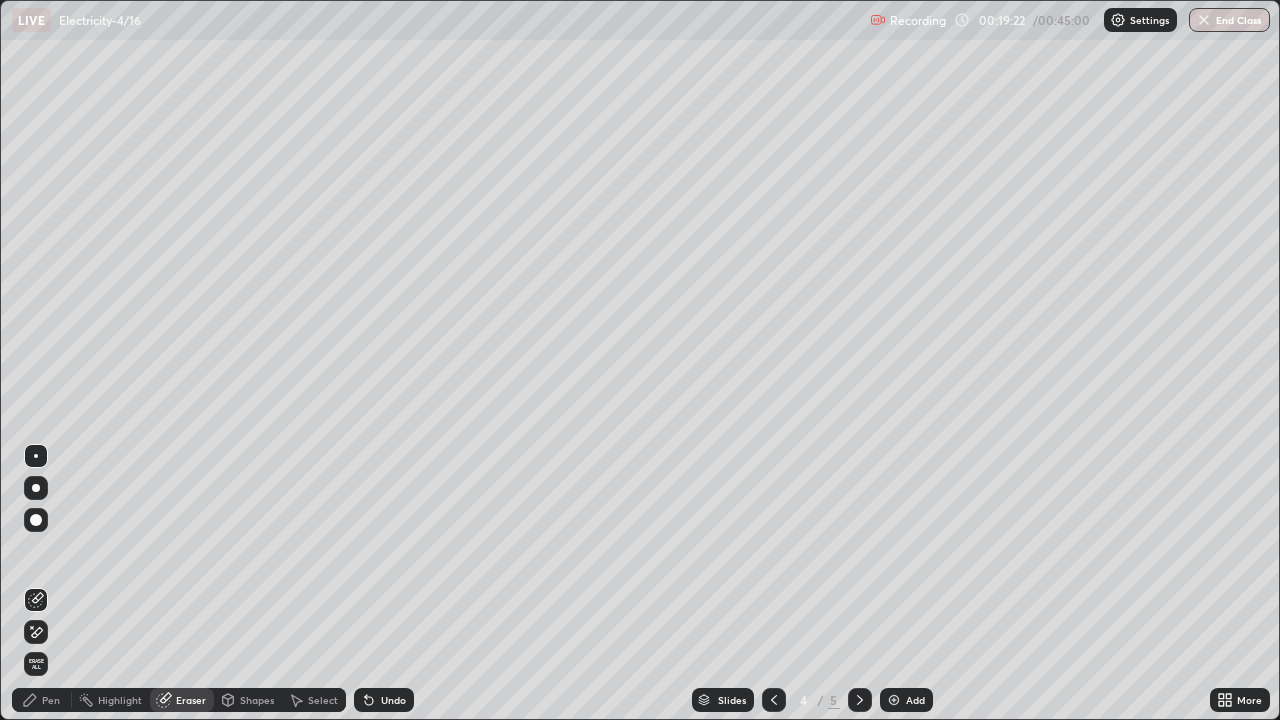 click on "Pen" at bounding box center [51, 700] 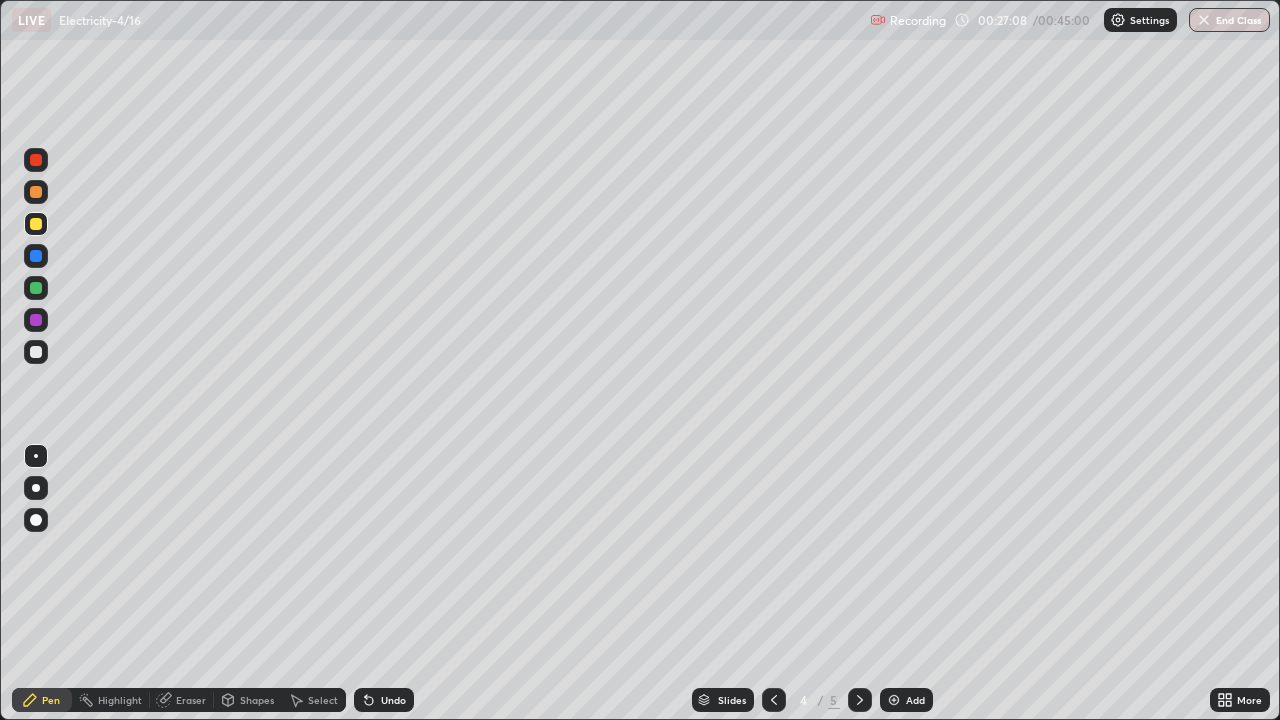 click on "Eraser" at bounding box center [191, 700] 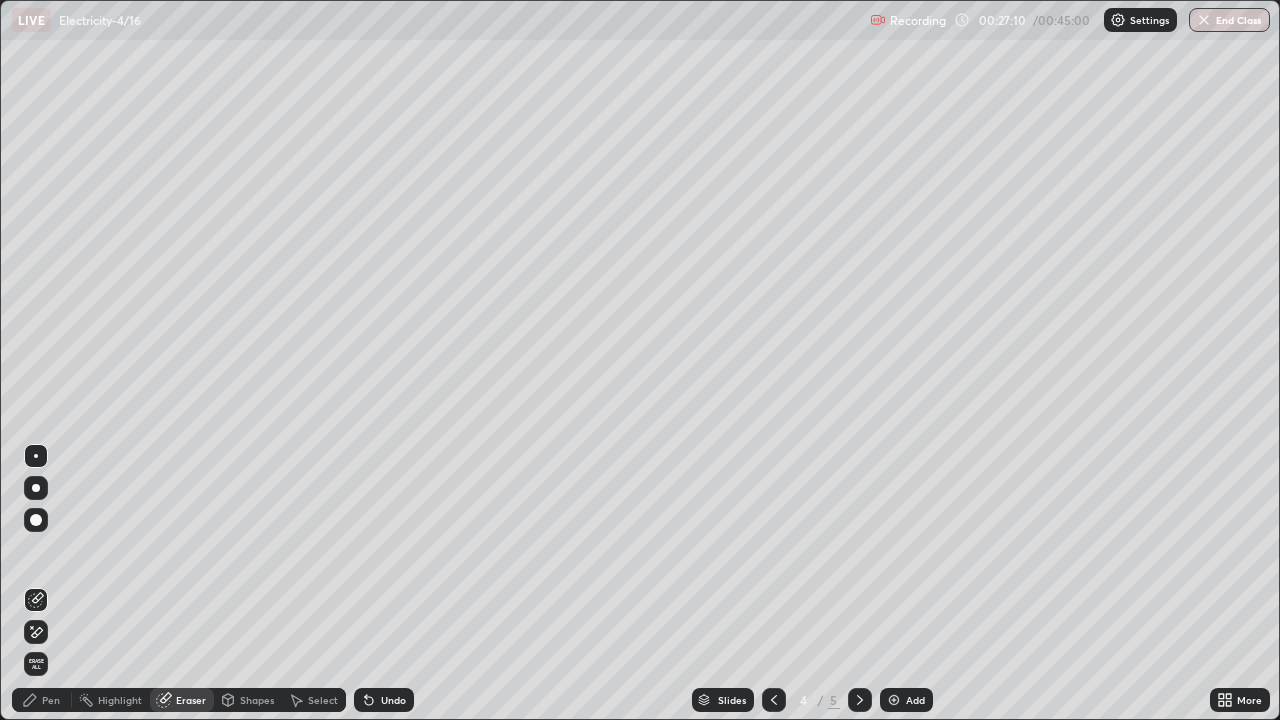 click on "Pen" at bounding box center (51, 700) 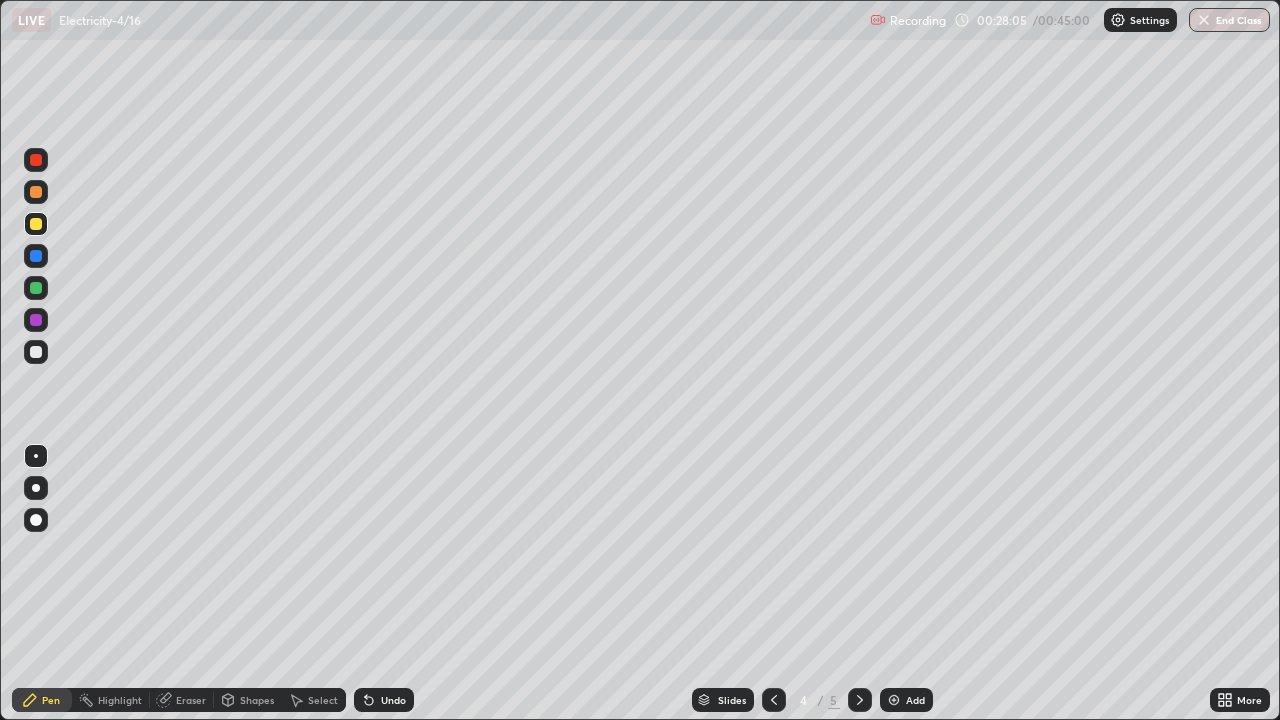 click 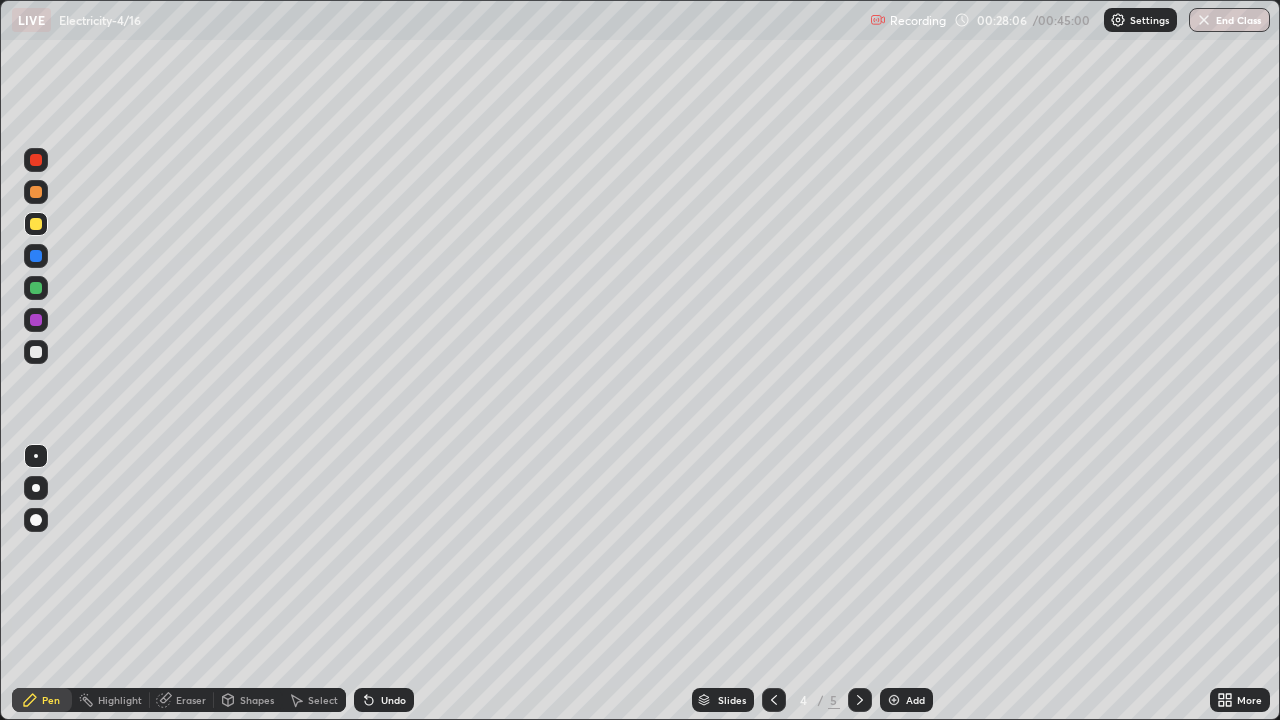 click on "Undo" at bounding box center [384, 700] 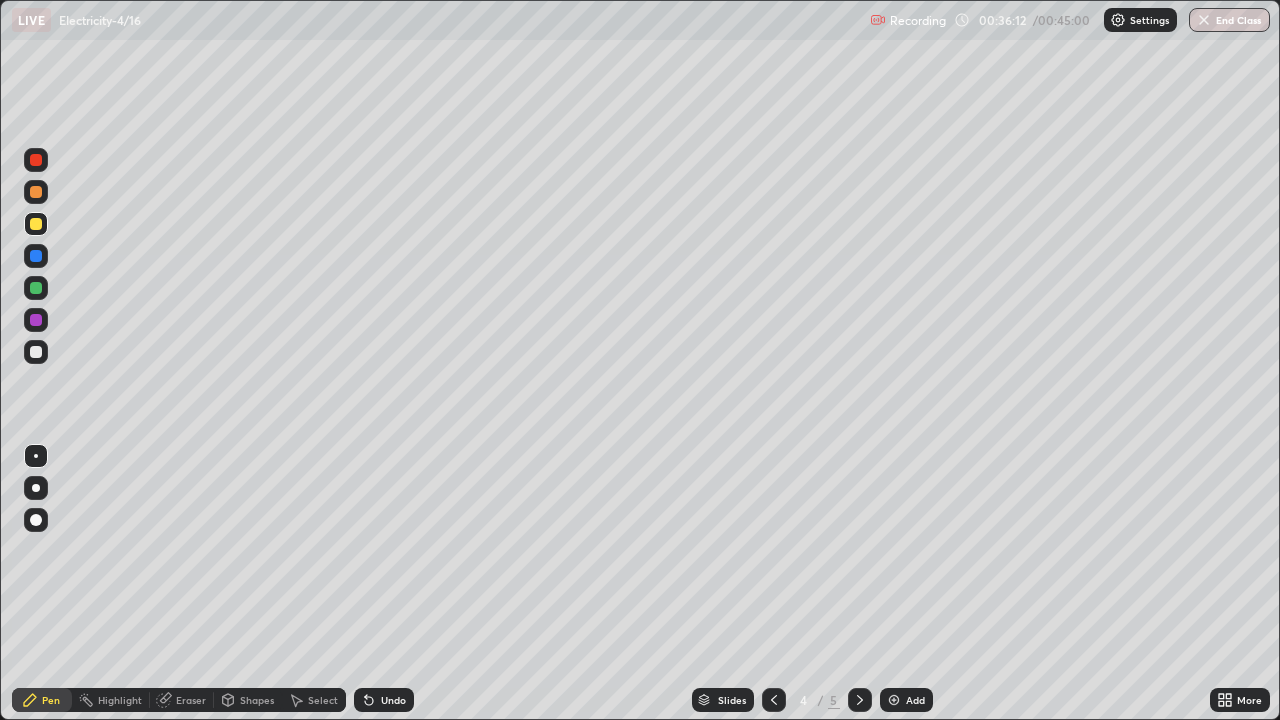 click on "Highlight" at bounding box center (120, 700) 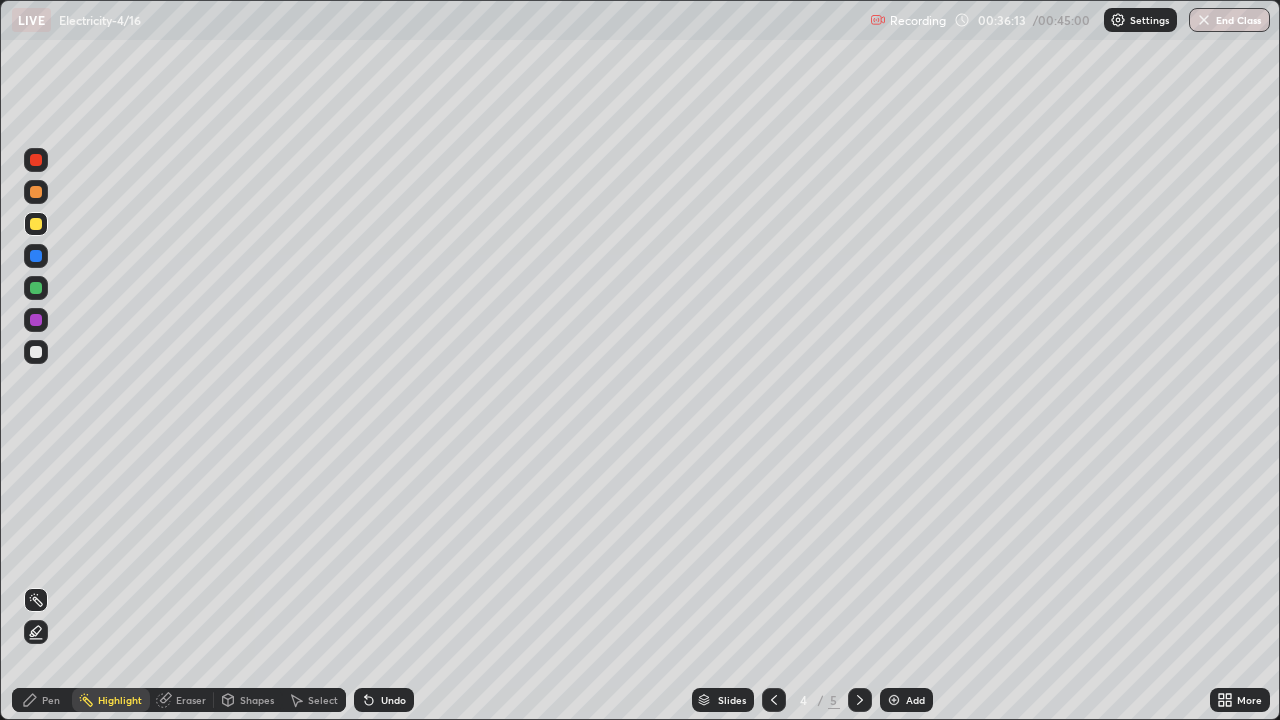 click on "Eraser" at bounding box center [191, 700] 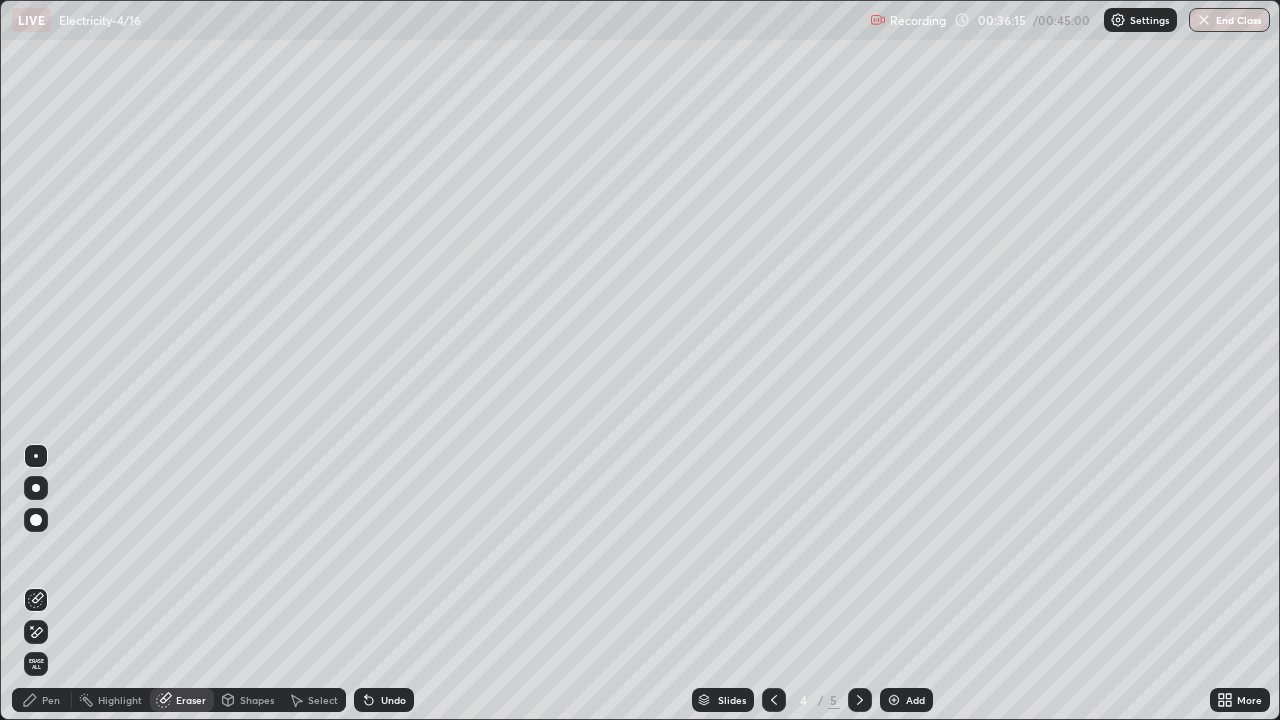 click on "Pen" at bounding box center (51, 700) 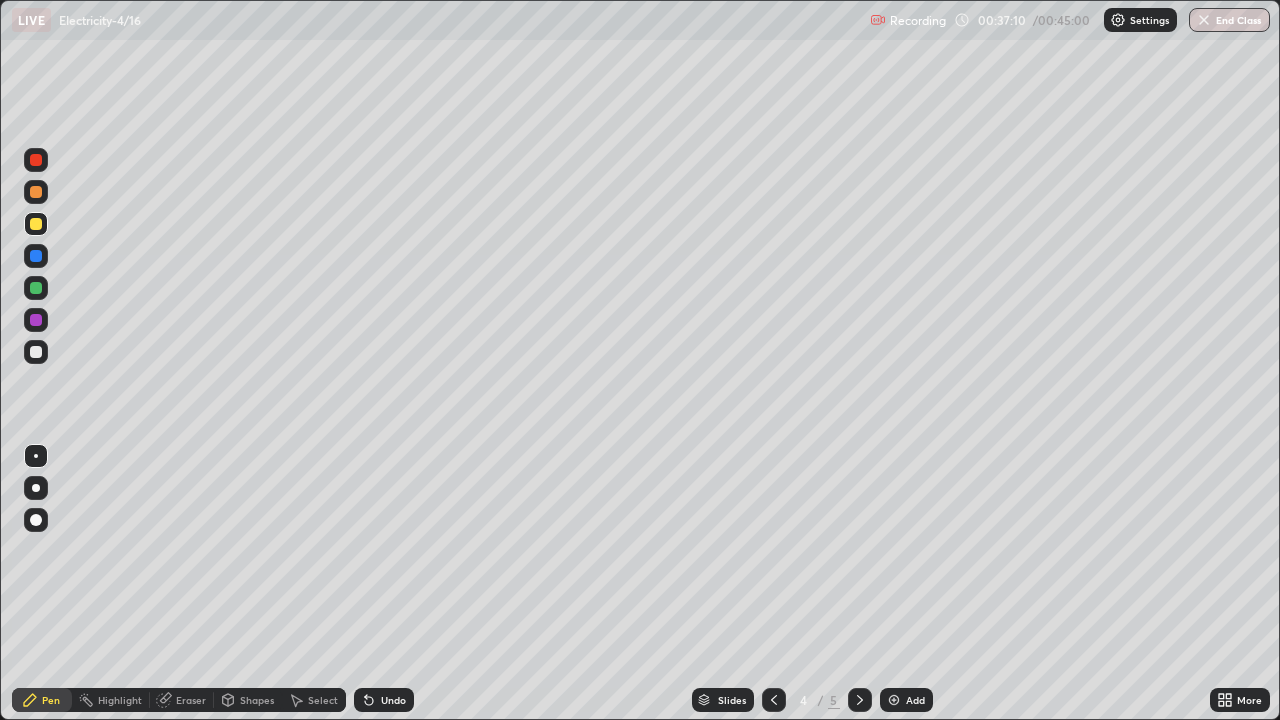 click 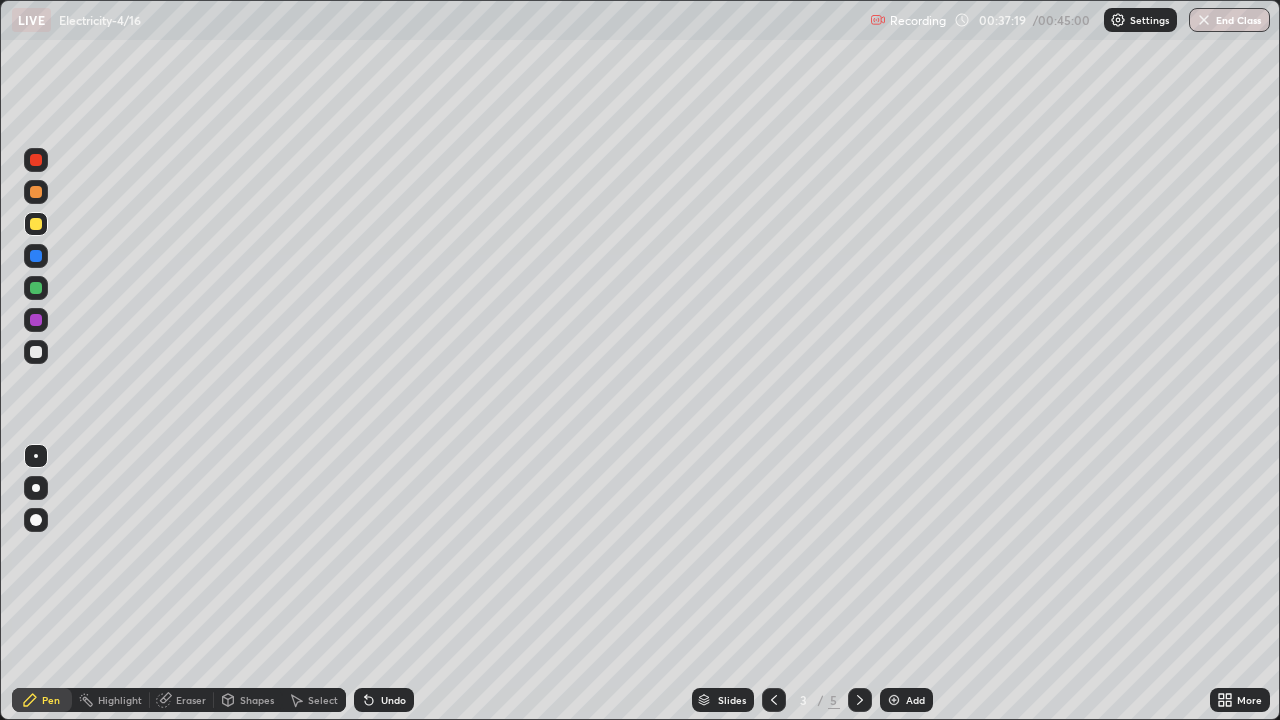 click 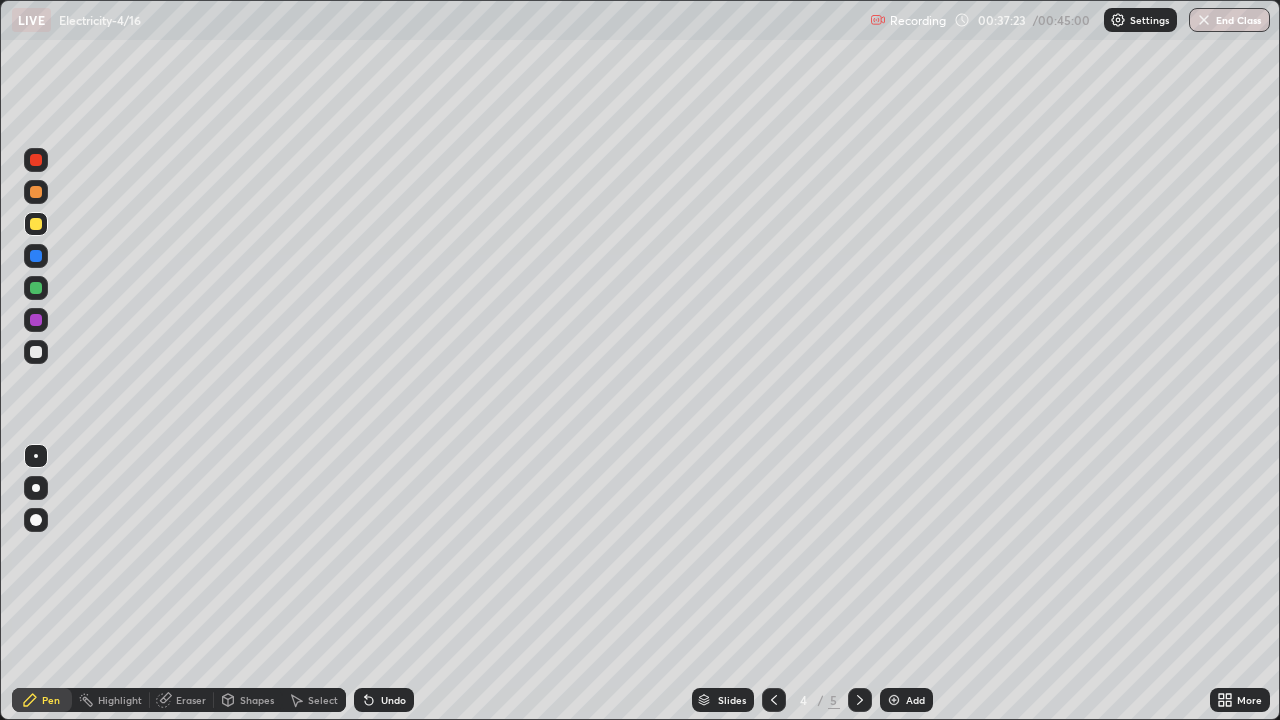 click 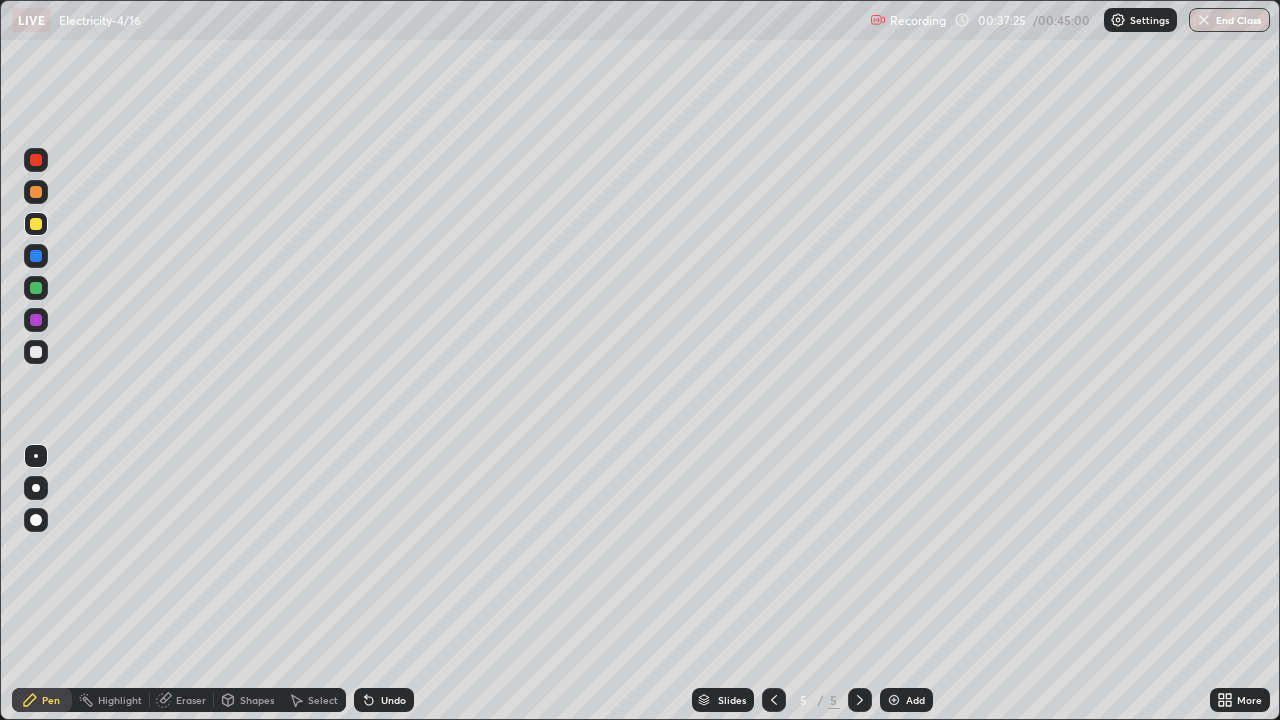click on "Eraser" at bounding box center (191, 700) 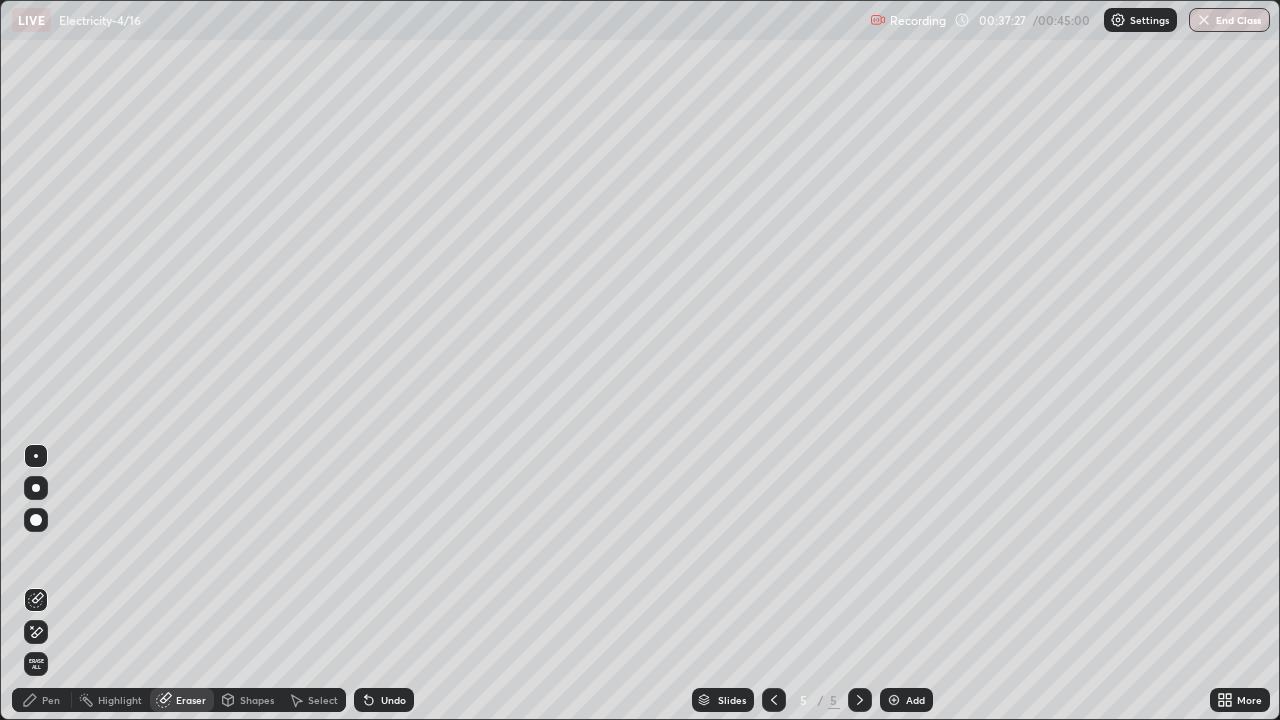 click on "Erase all" at bounding box center [36, 664] 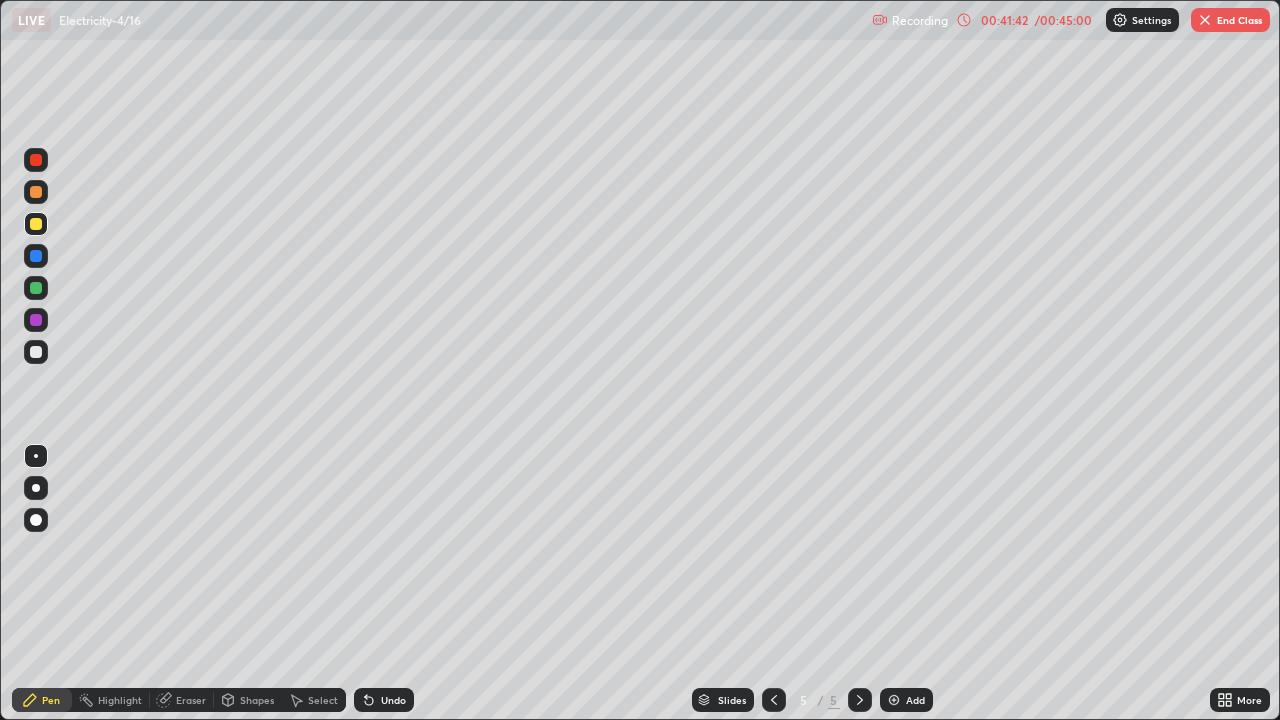 click on "Undo" at bounding box center [393, 700] 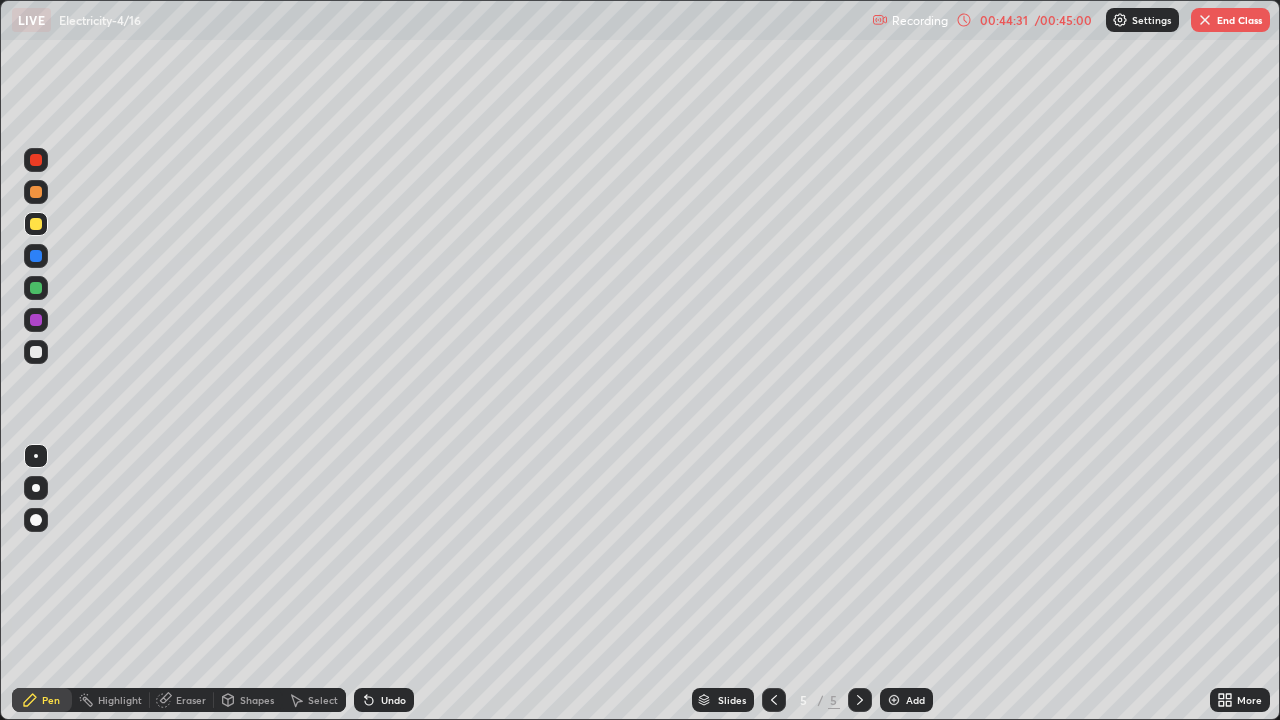 click on "End Class" at bounding box center (1230, 20) 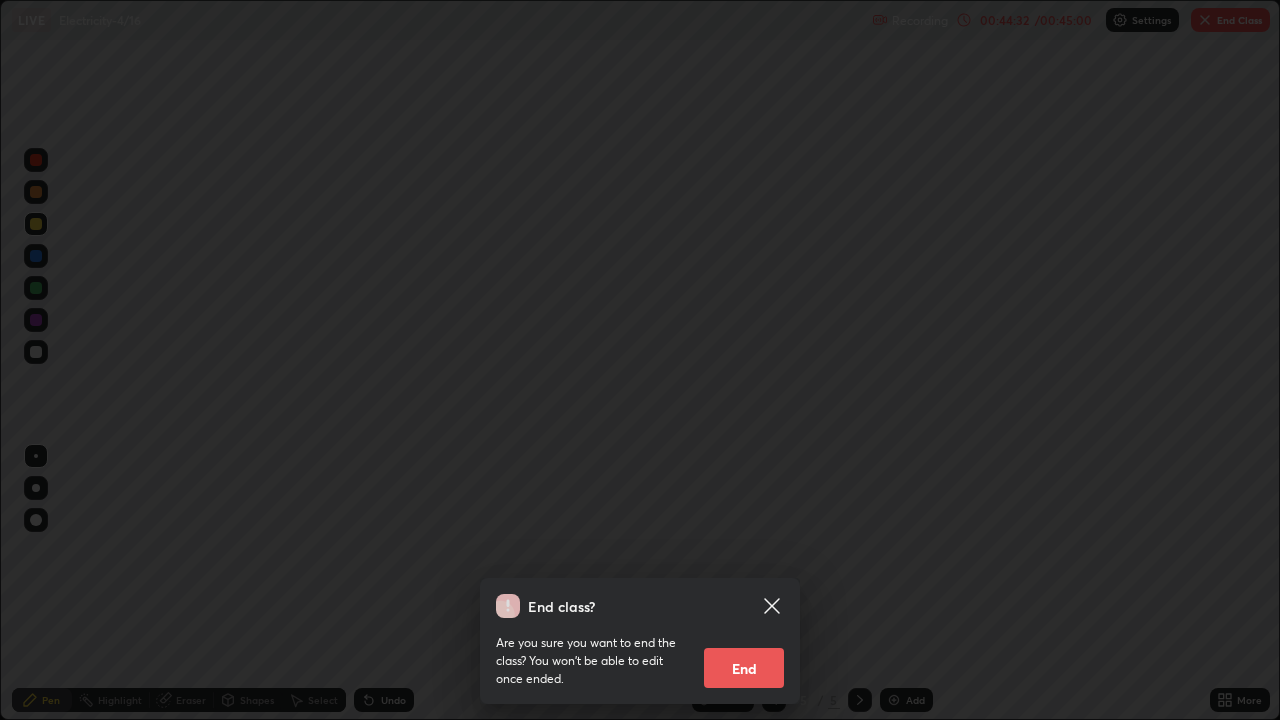 click on "End" at bounding box center [744, 668] 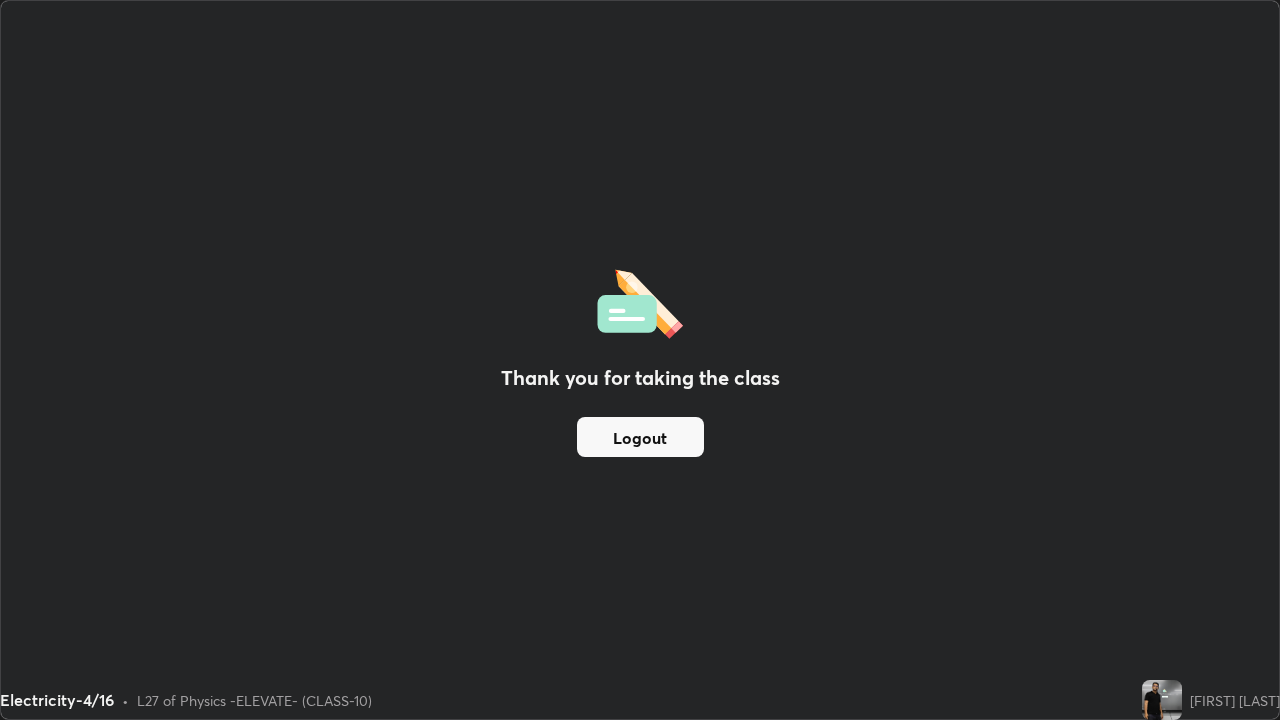 click on "Logout" at bounding box center [640, 437] 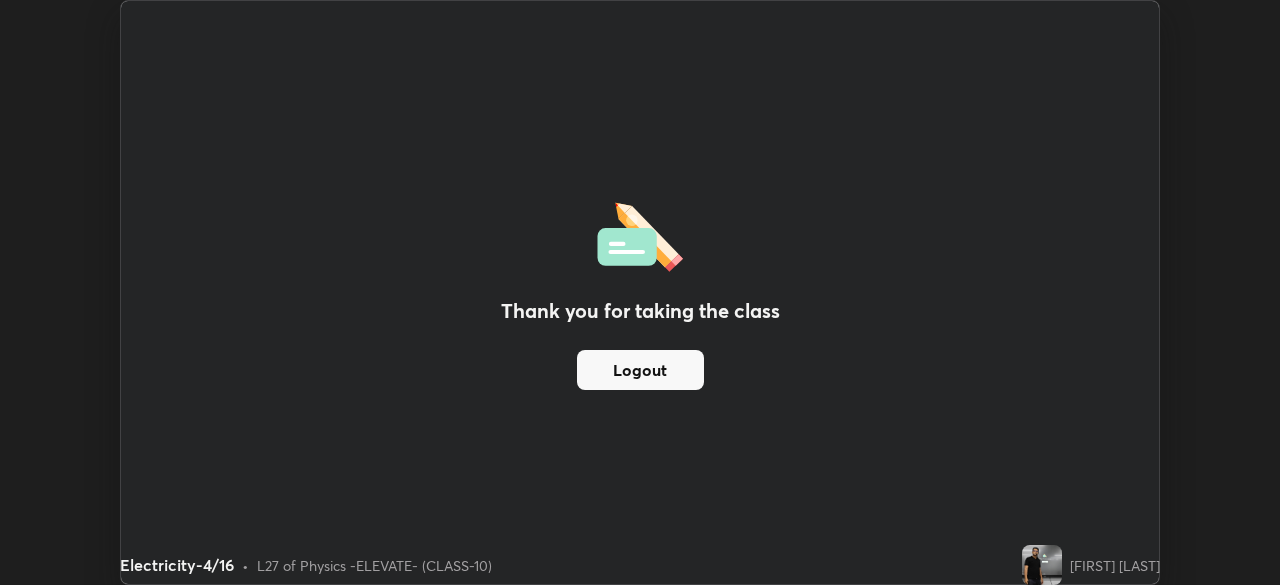 scroll, scrollTop: 585, scrollLeft: 1280, axis: both 